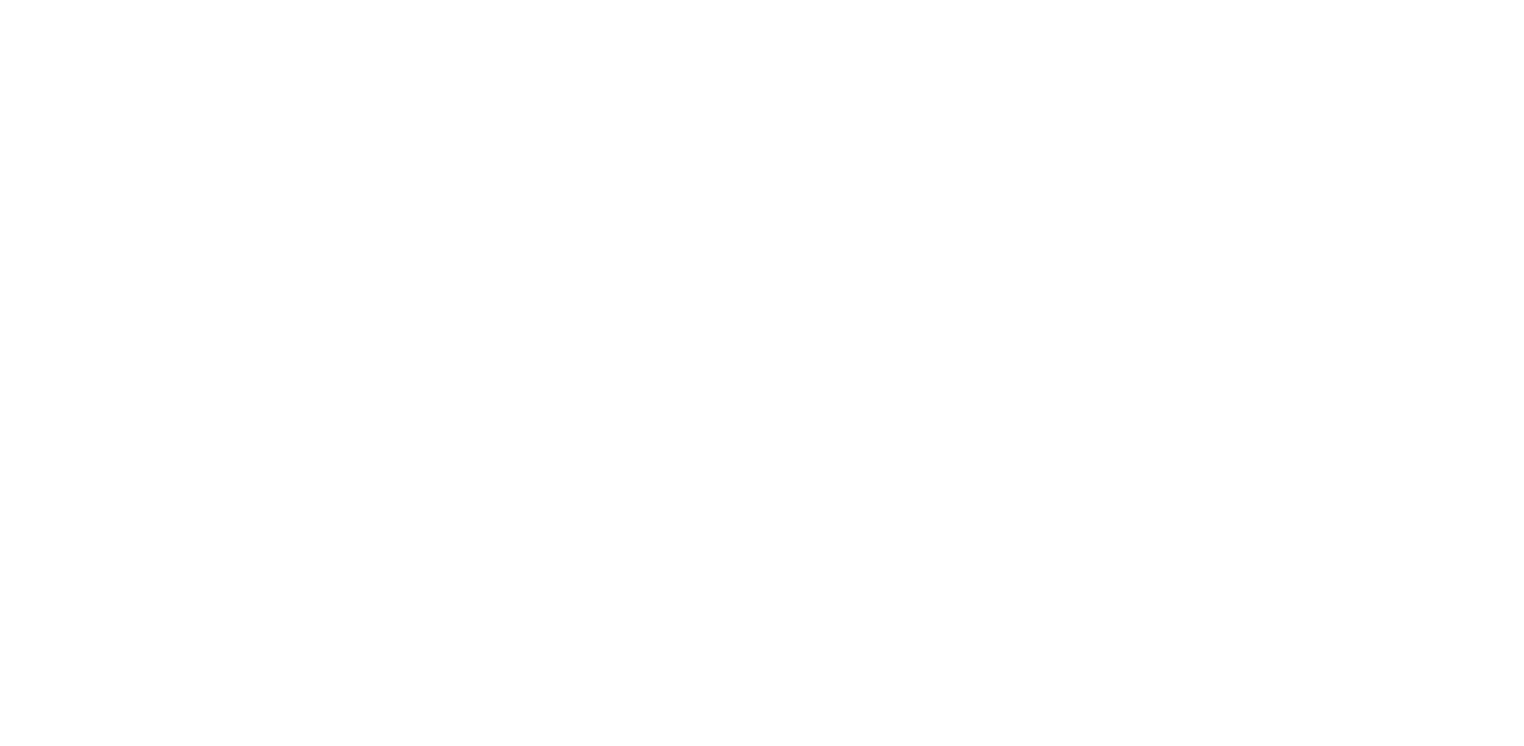 scroll, scrollTop: 0, scrollLeft: 0, axis: both 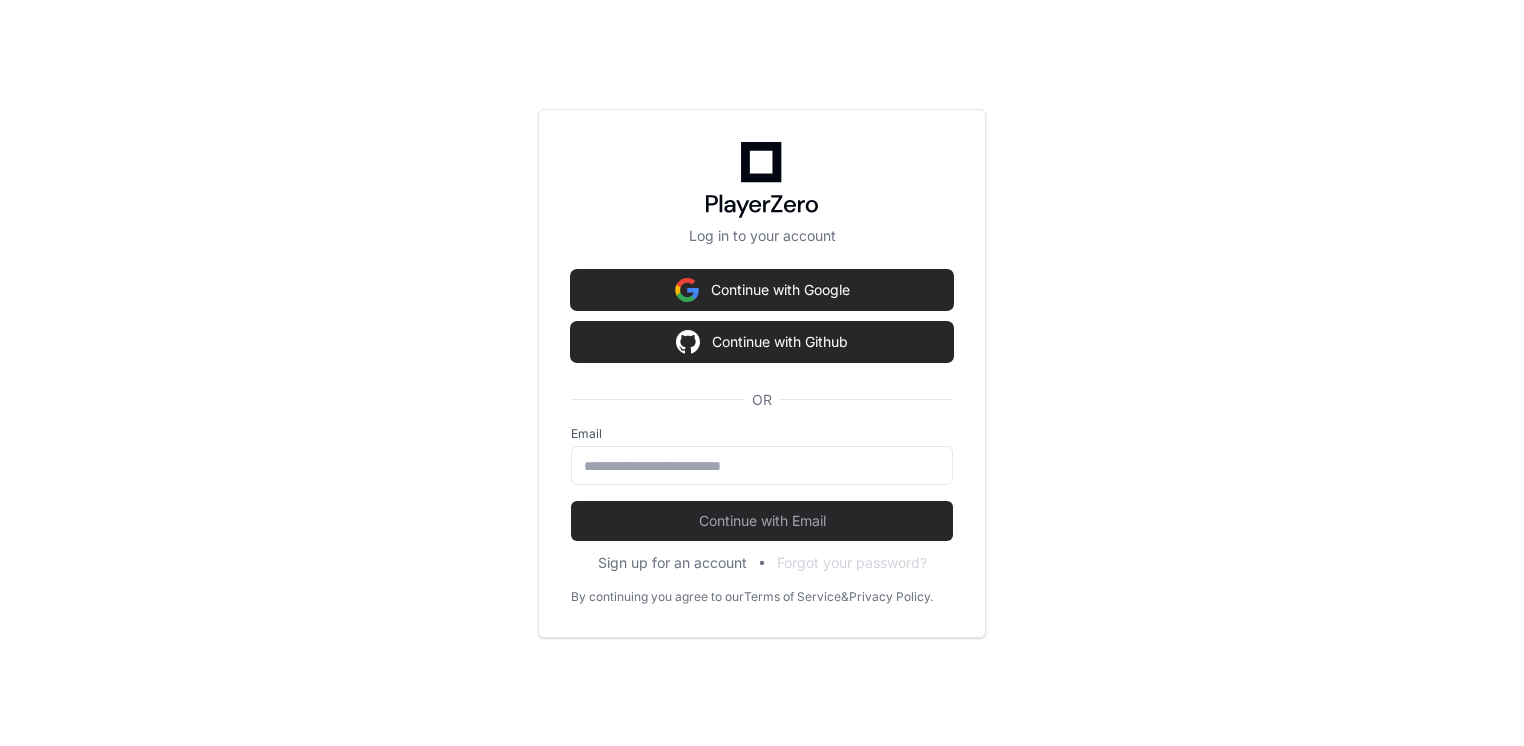 click on "Log in to your account  Continue with Google   Continue with Github   OR   Email  Continue with Email Sign up for an account  Forgot your password?  By continuing you agree to our   Terms of Service   &   Privacy Policy." at bounding box center [762, 373] 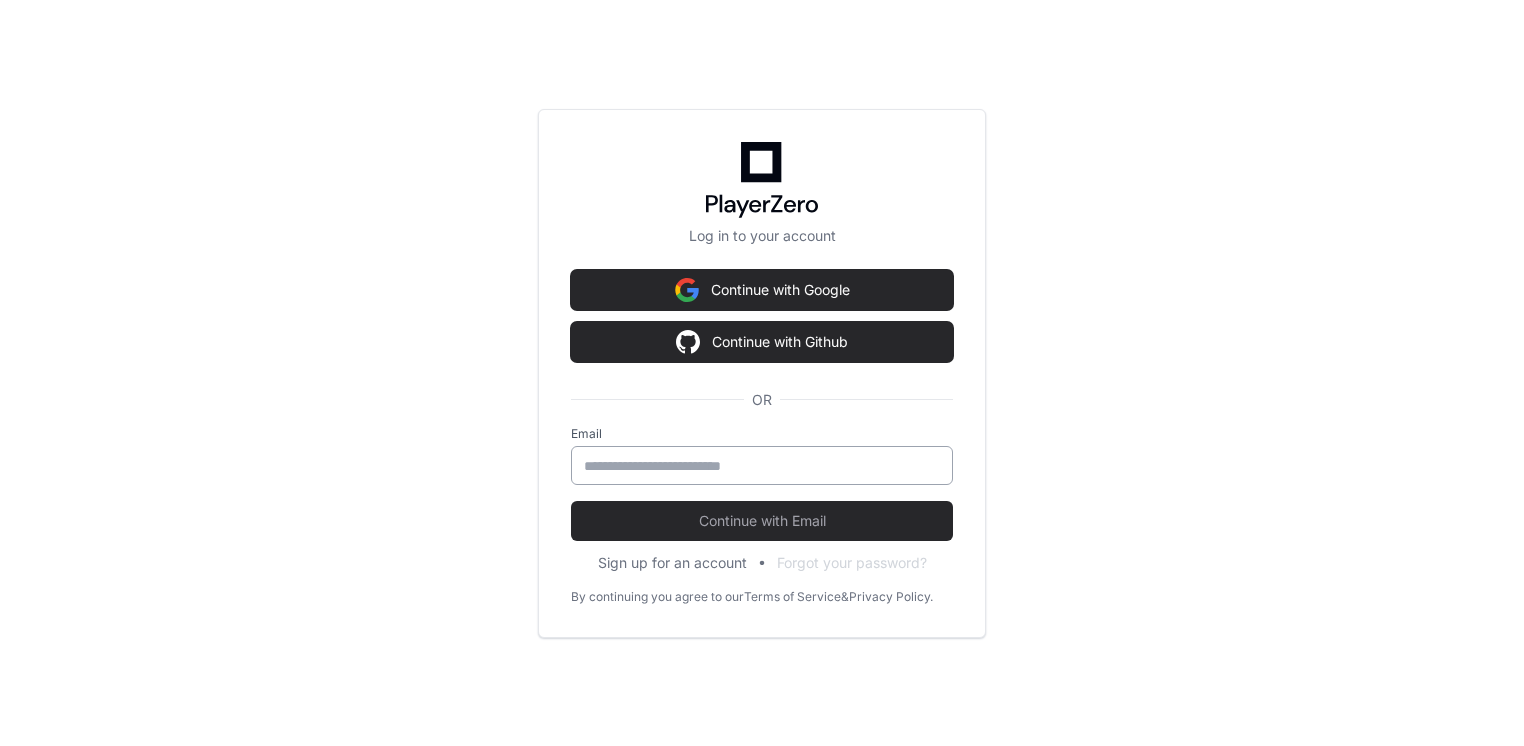 click at bounding box center (762, 465) 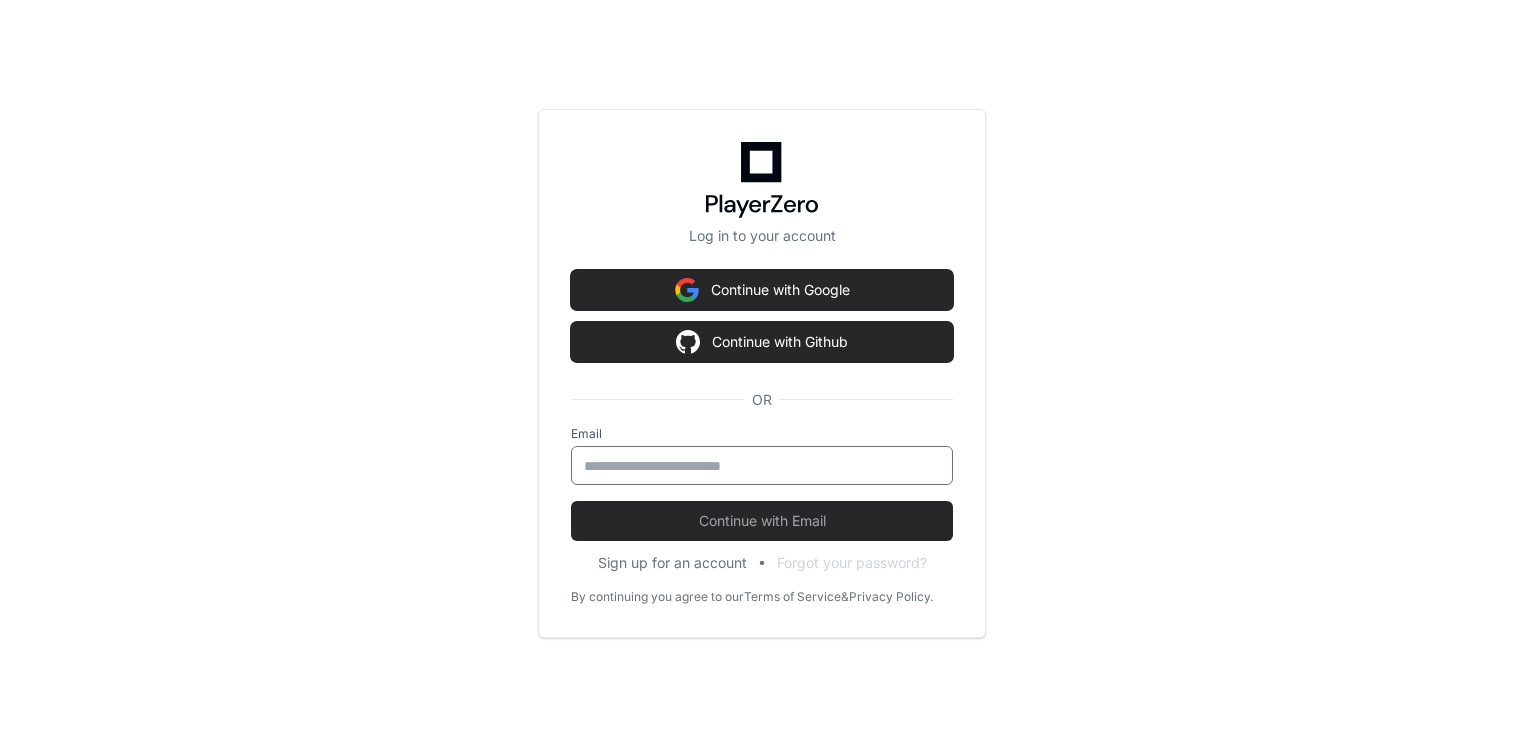 click at bounding box center [762, 466] 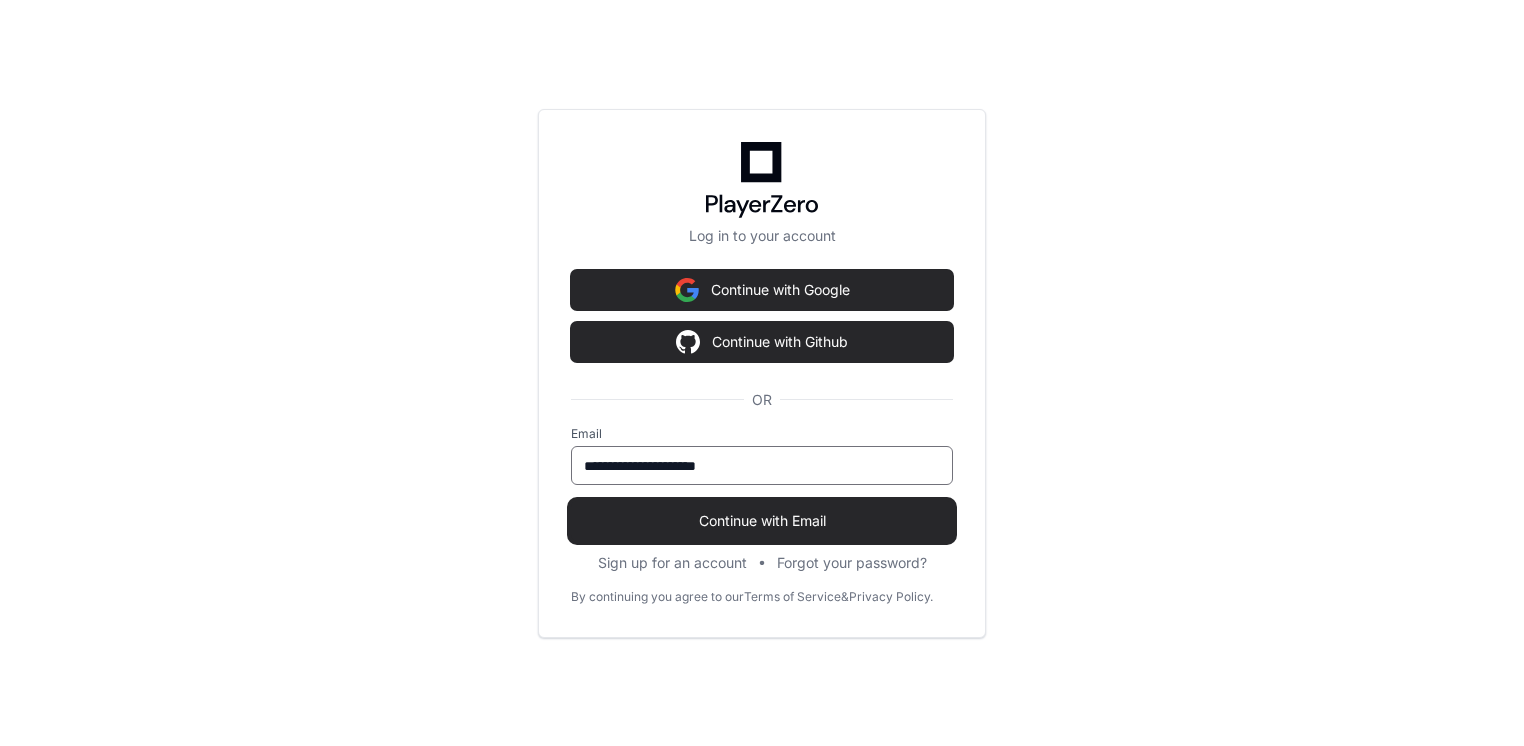 type on "**********" 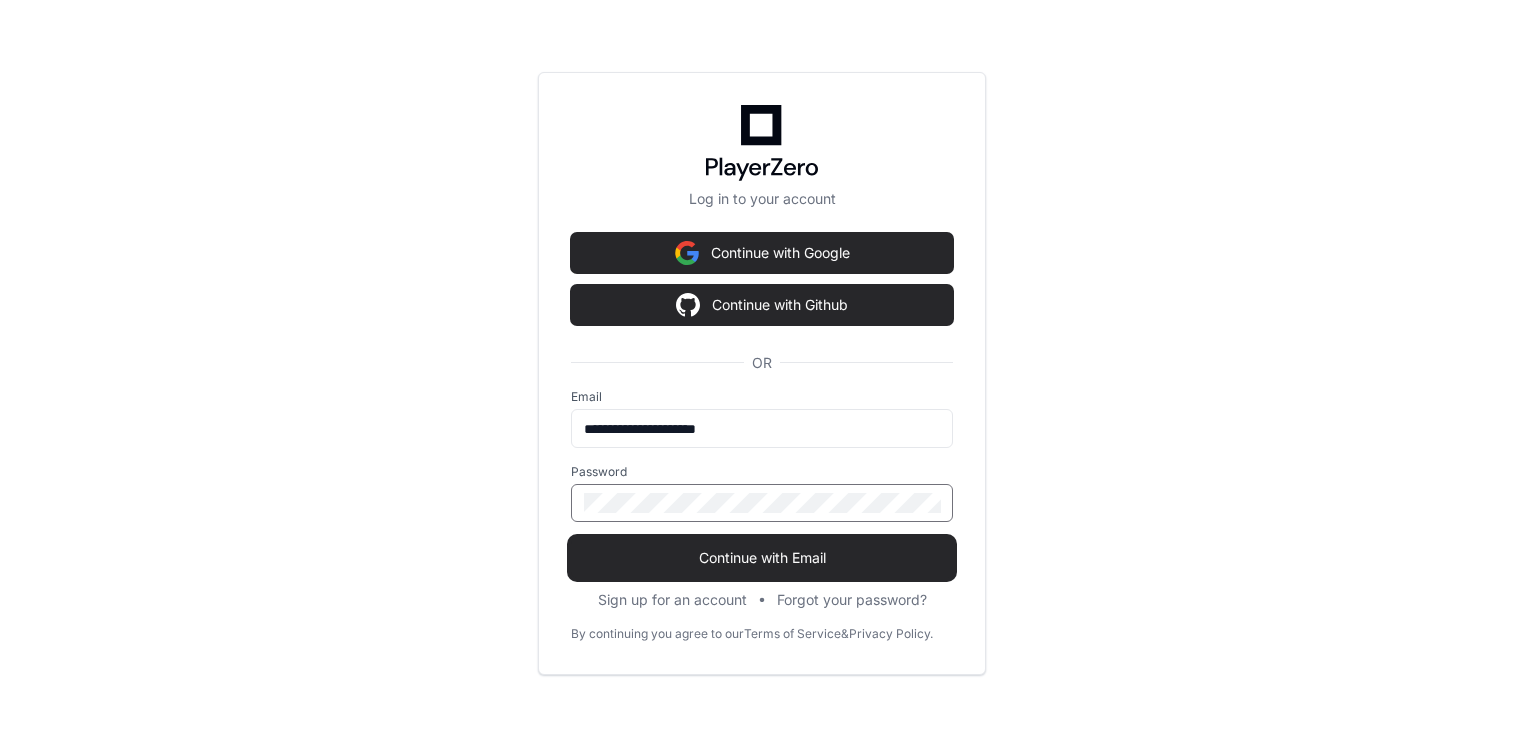 click on "Continue with Email" at bounding box center [762, 558] 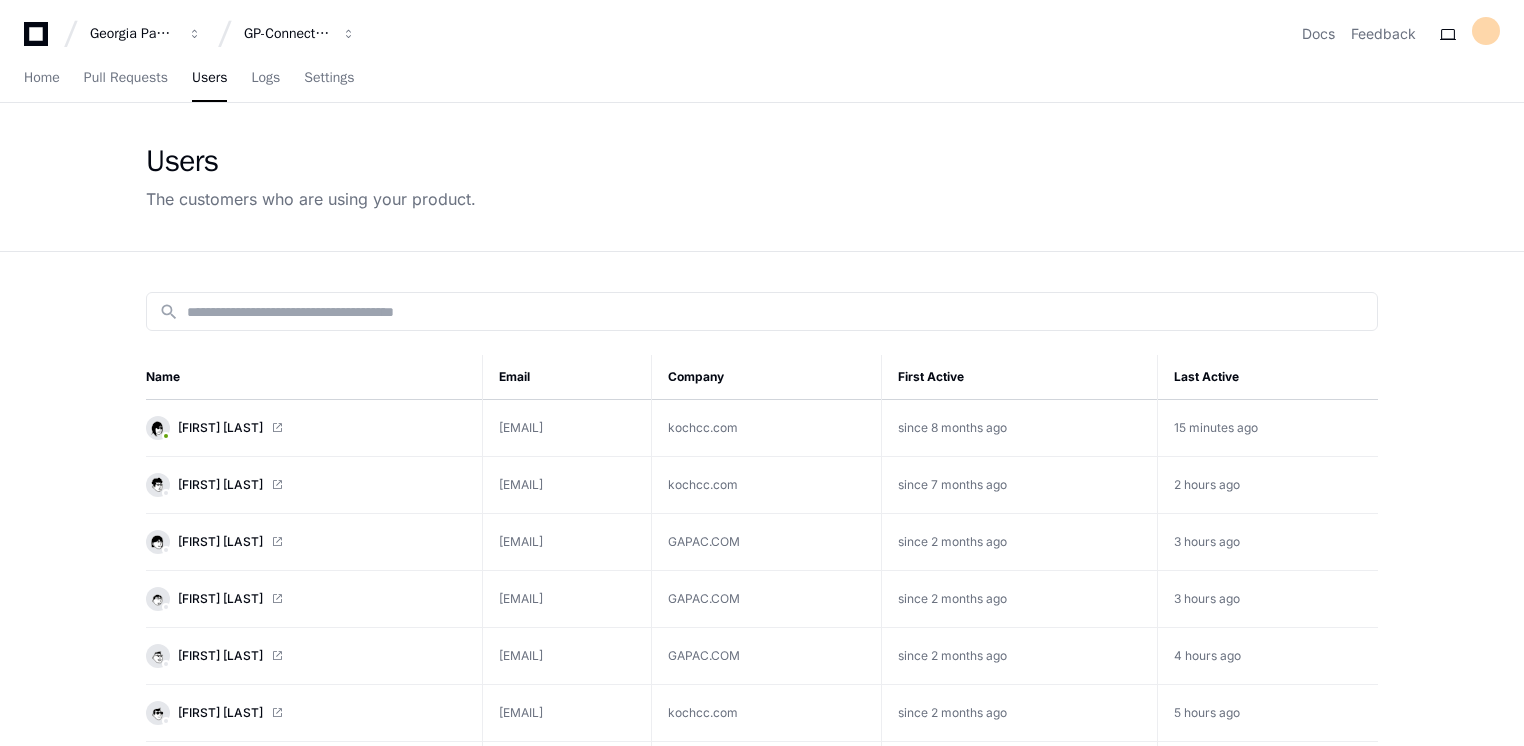 scroll, scrollTop: 100, scrollLeft: 0, axis: vertical 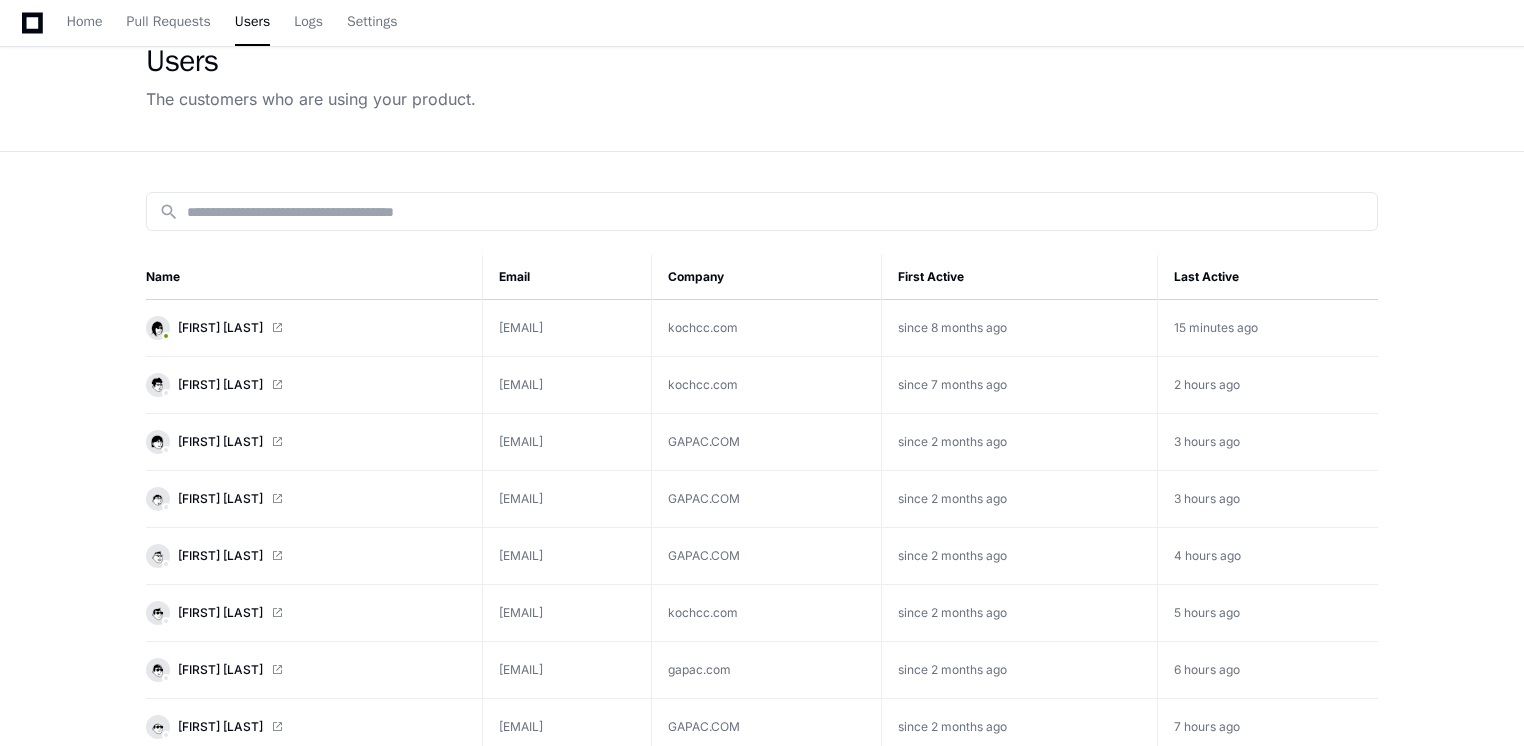 click on "[FIRST] [LAST]" 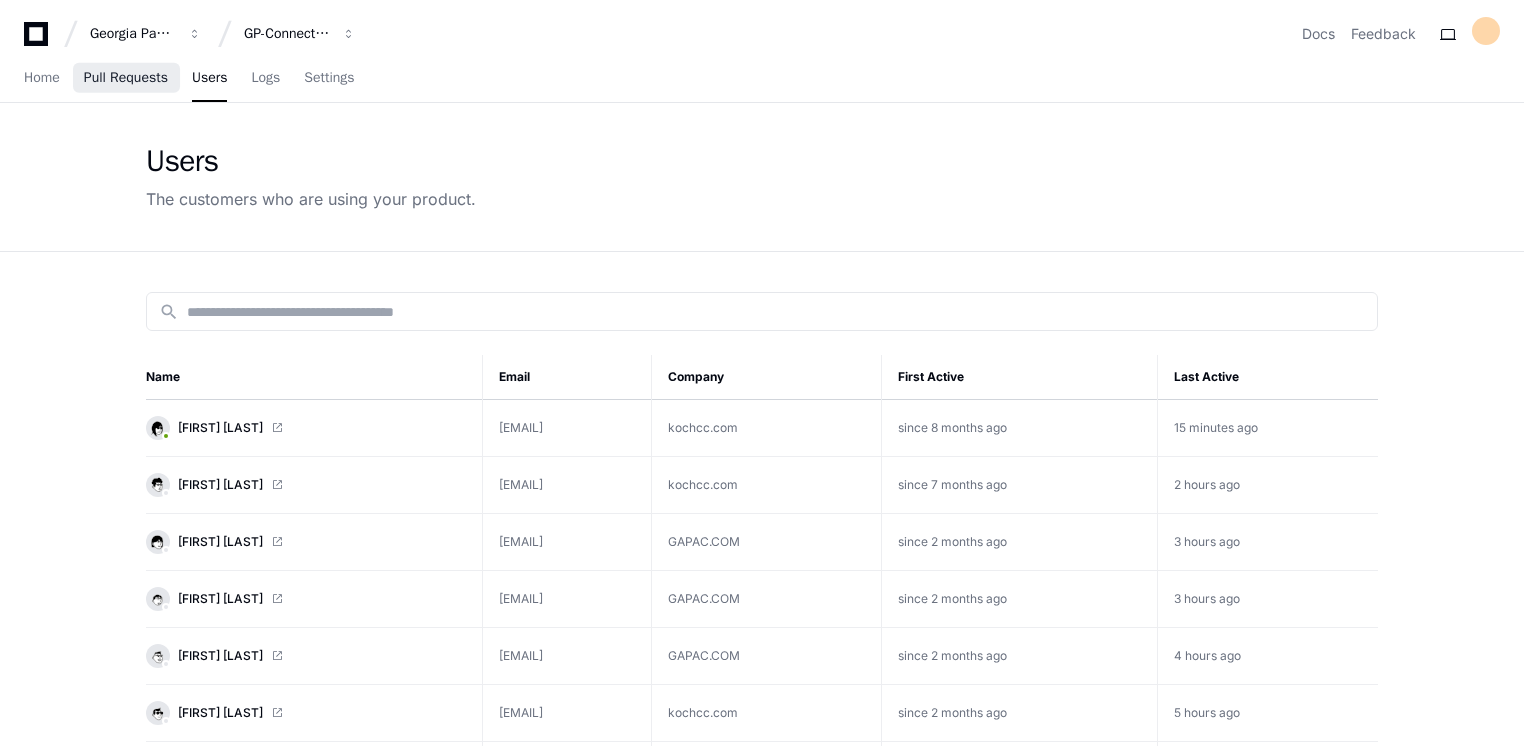 click on "Pull Requests" at bounding box center (126, 78) 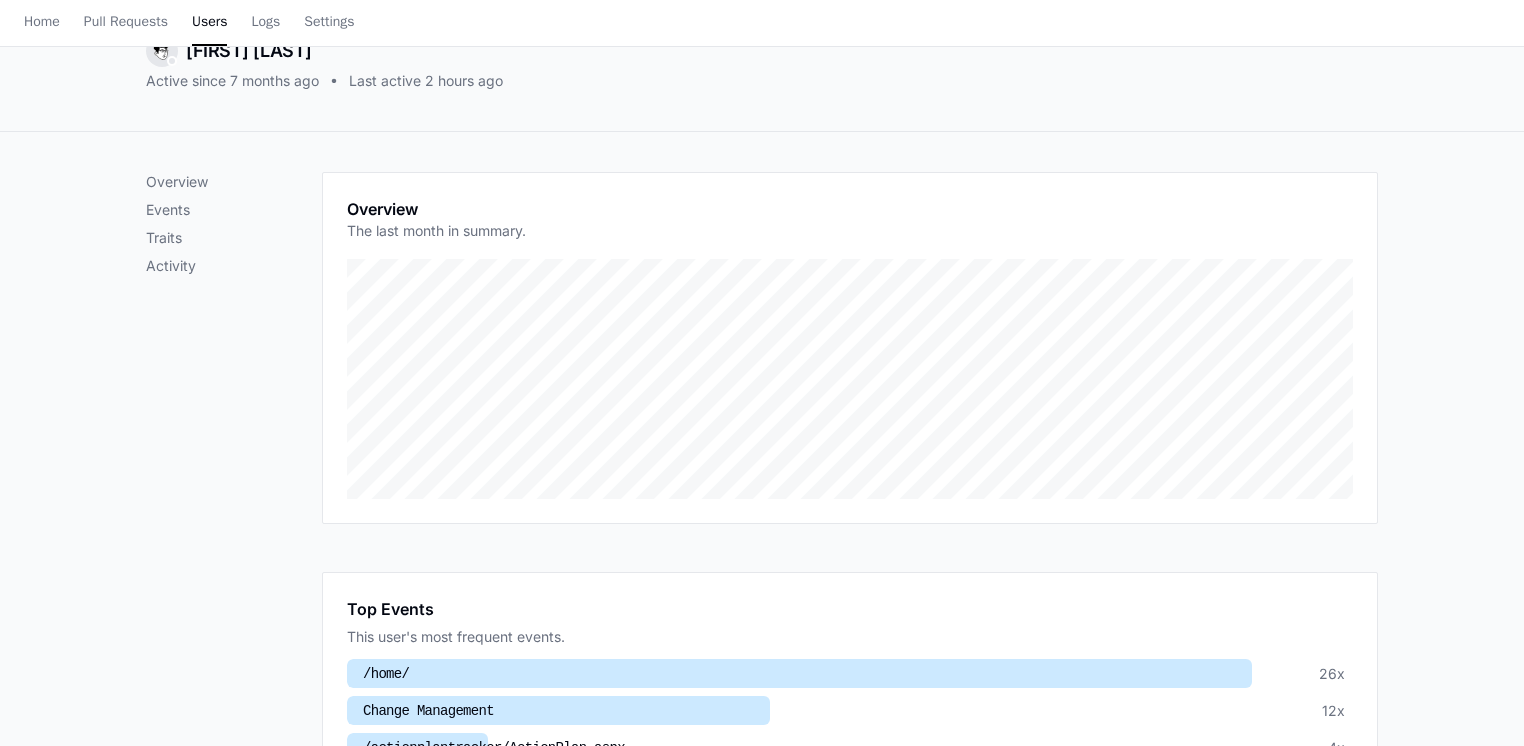 scroll, scrollTop: 0, scrollLeft: 0, axis: both 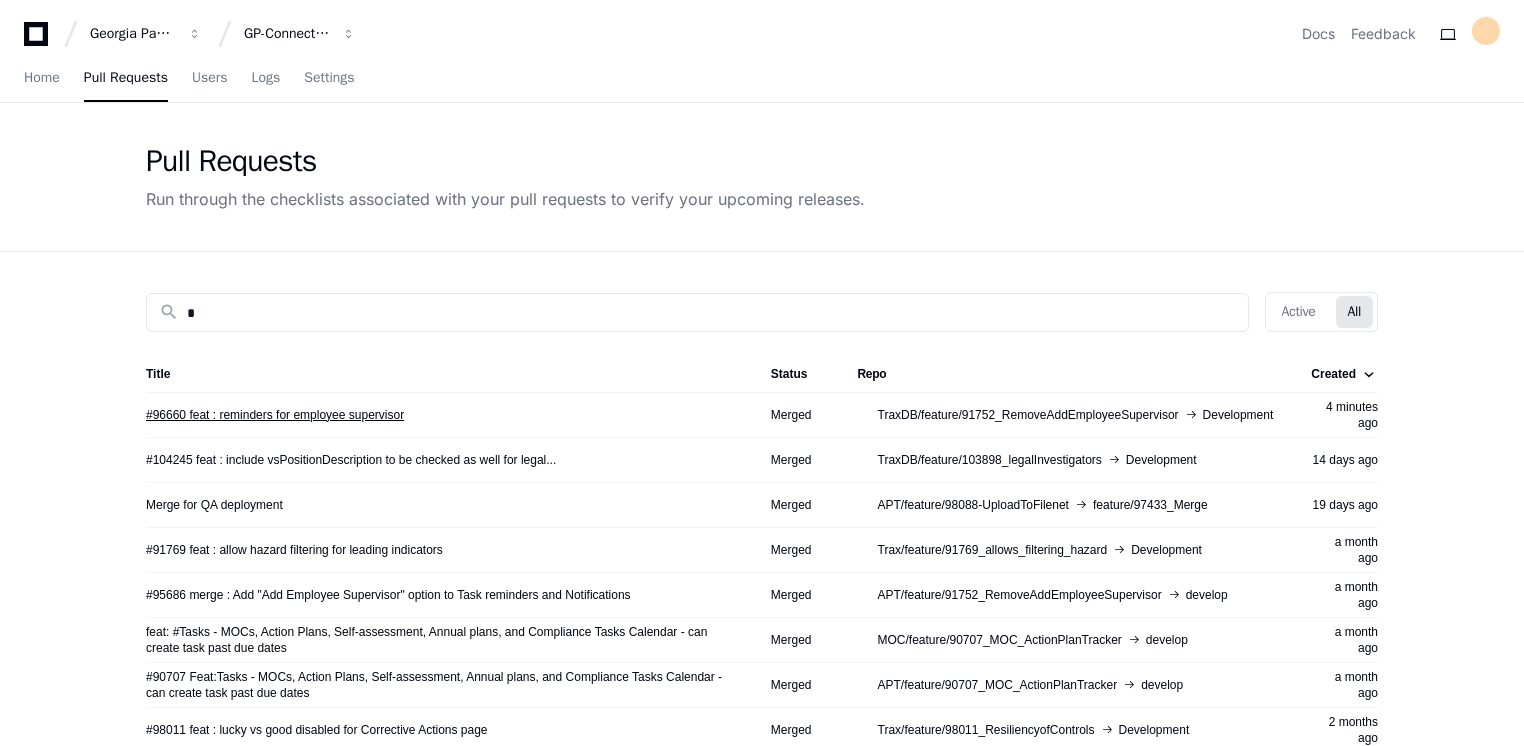 click on "#96660 feat : reminders for employee supervisor" 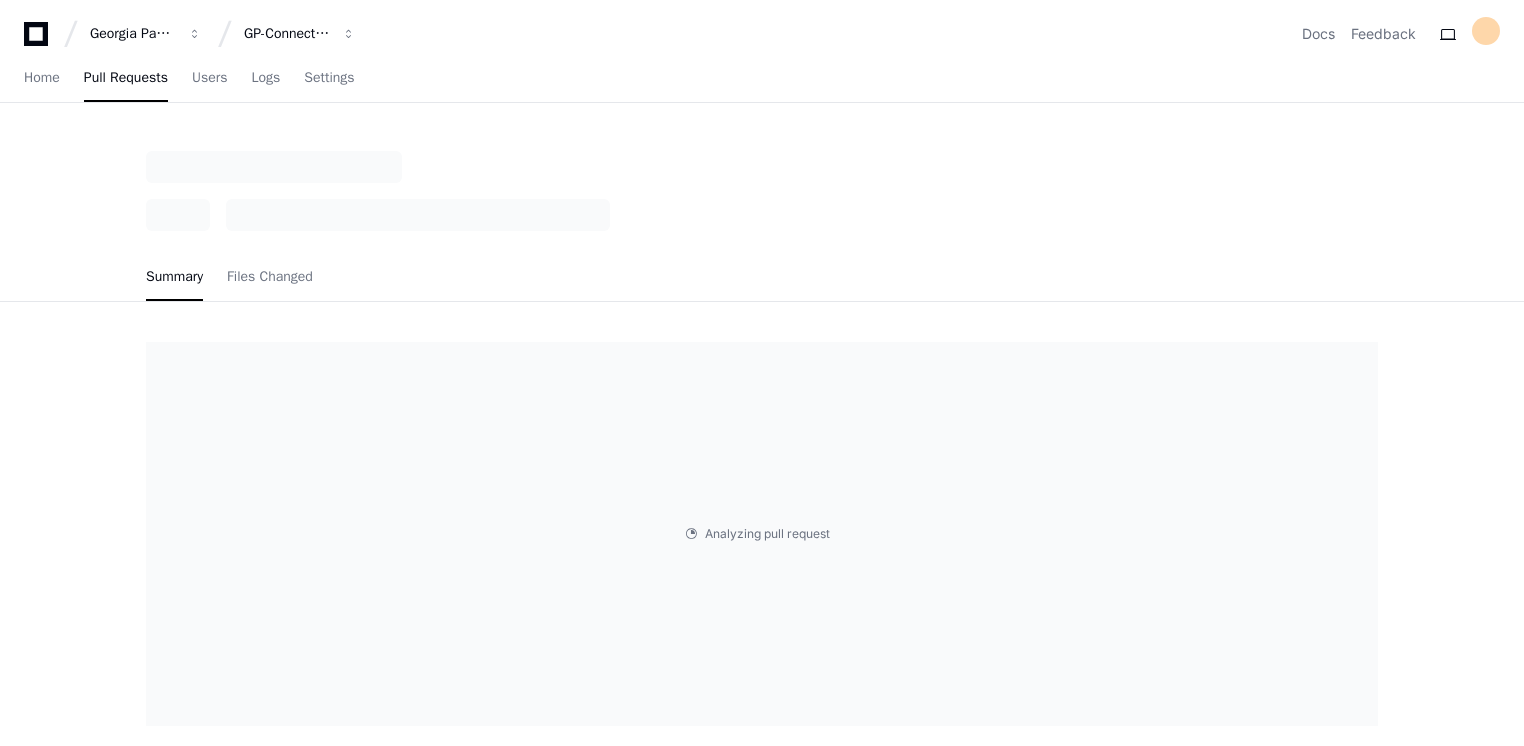 click on "Analyzing pull request . . ." 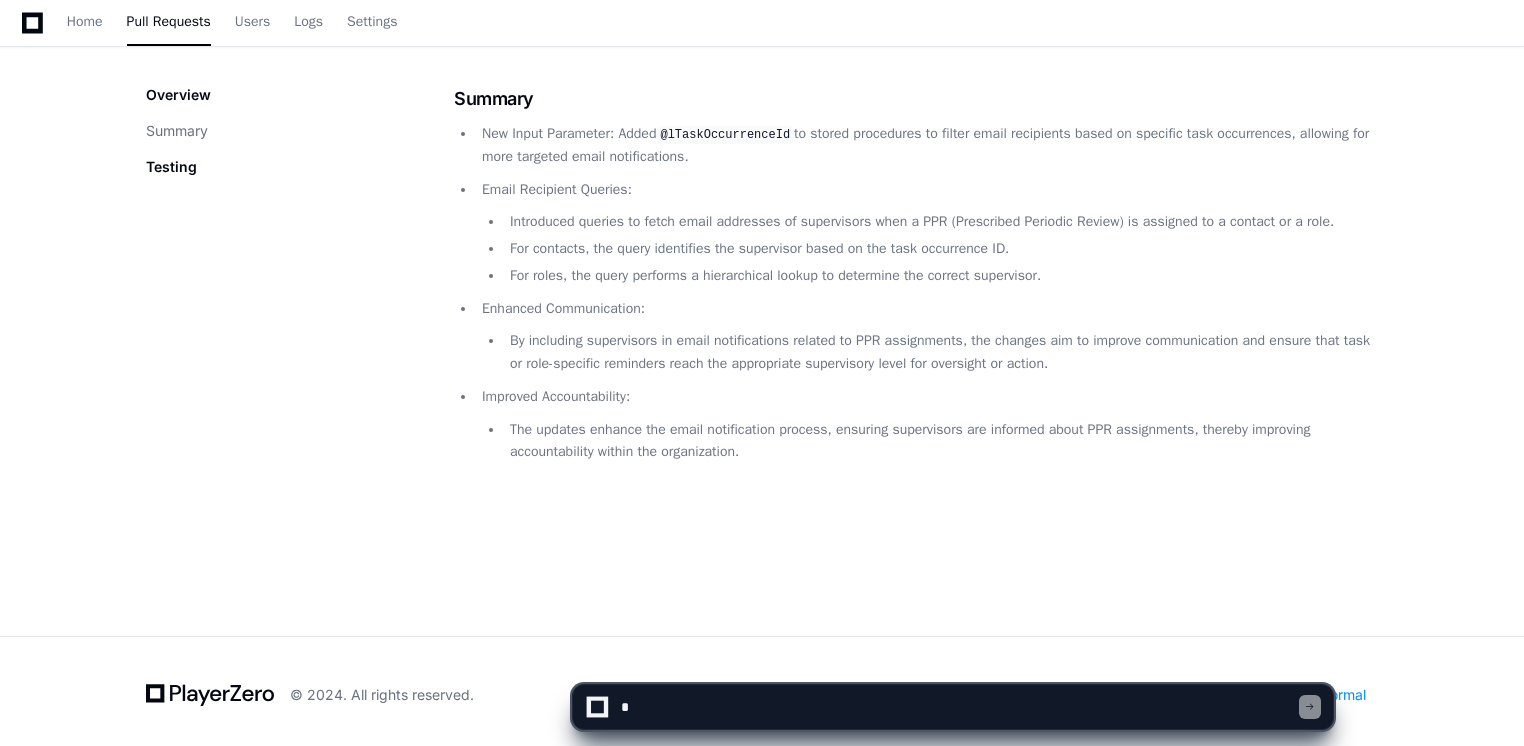 scroll, scrollTop: 268, scrollLeft: 0, axis: vertical 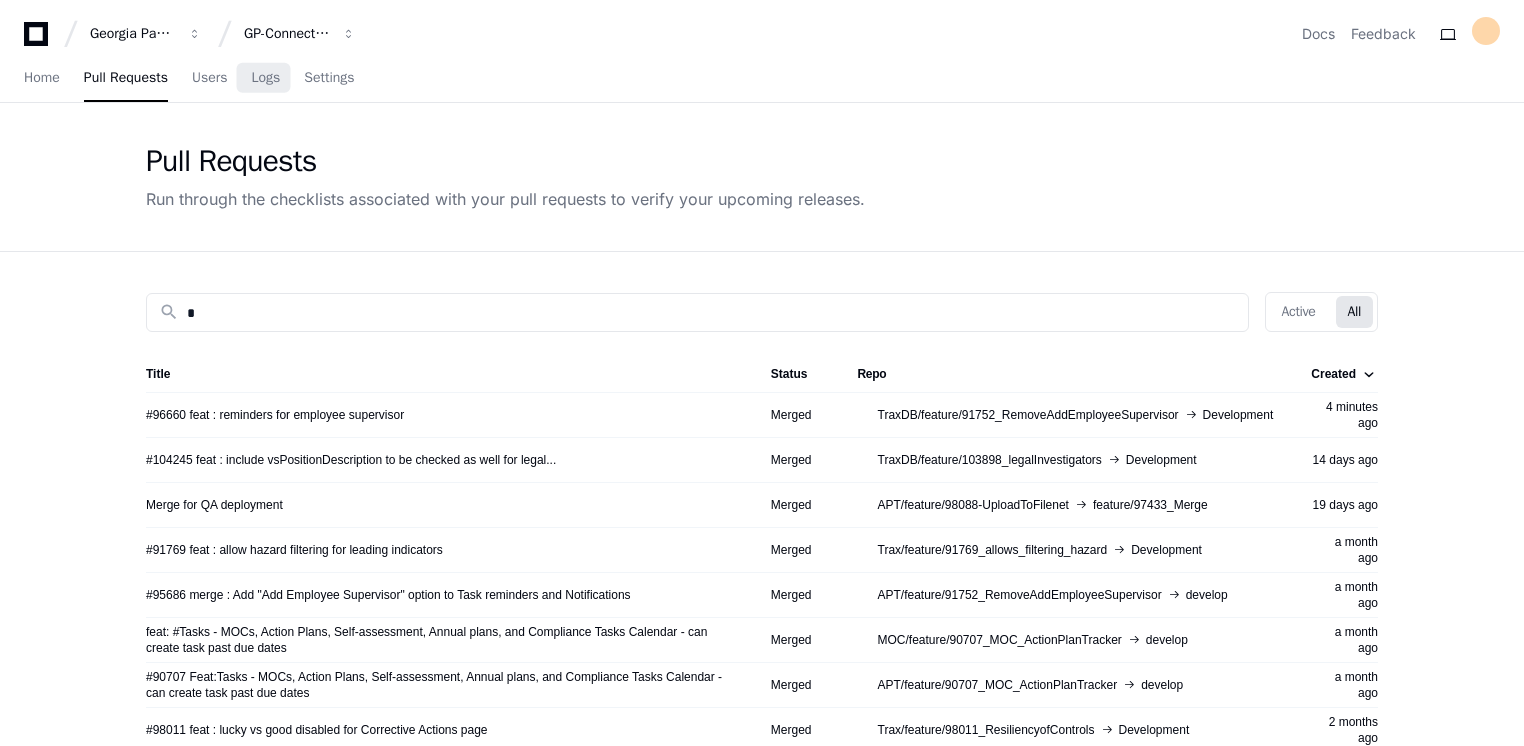 click on "Home Pull Requests Users Logs Settings" at bounding box center [189, 79] 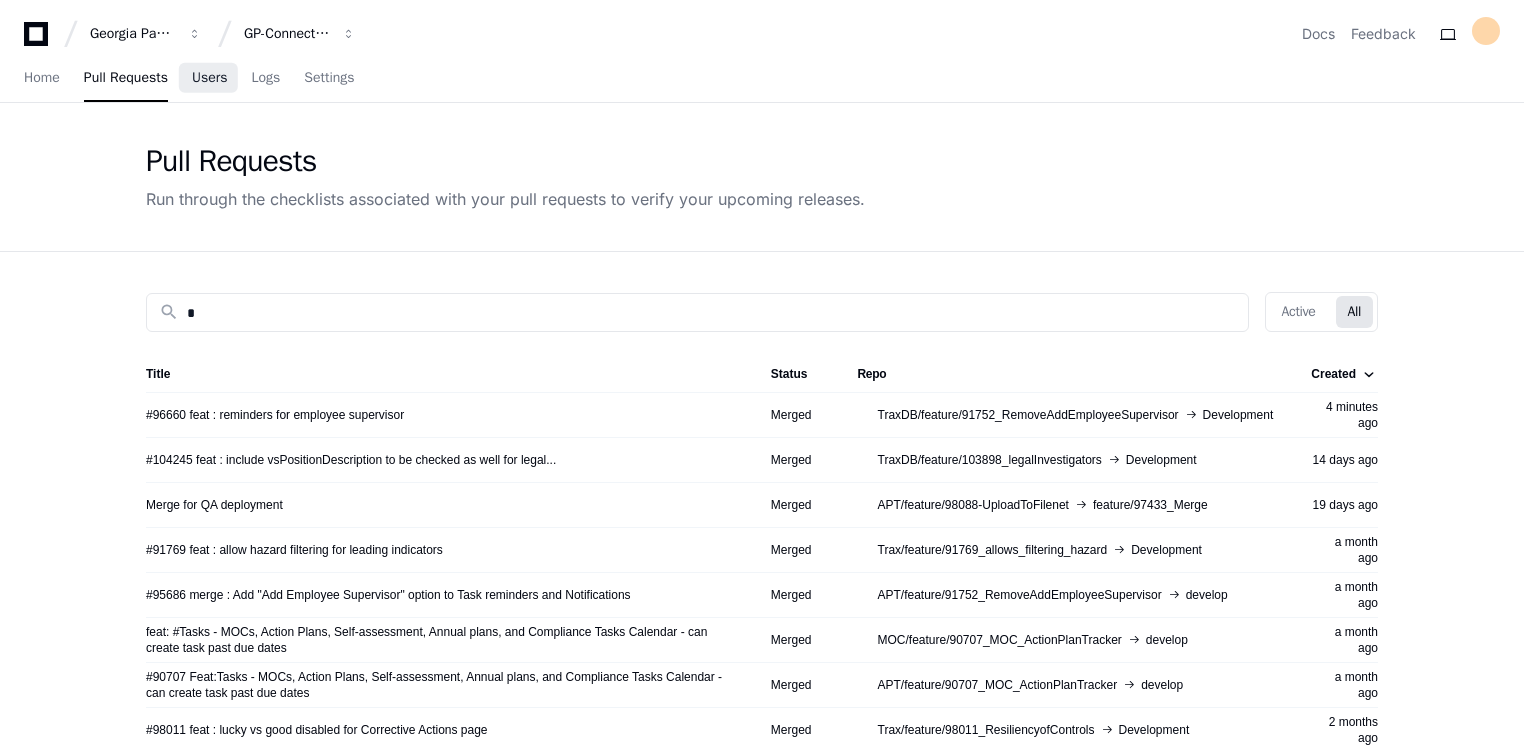 click on "Users" at bounding box center (210, 78) 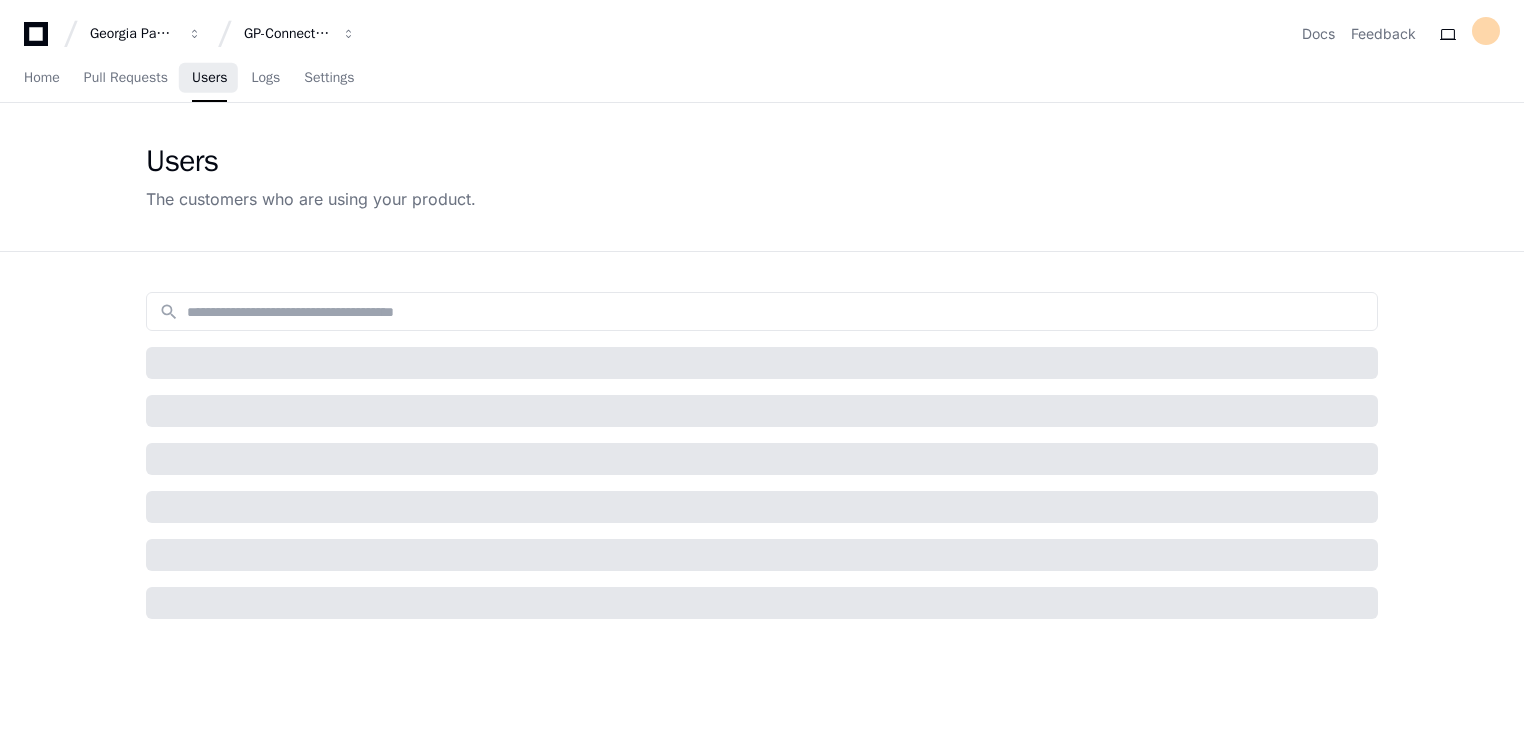 click on "Users" at bounding box center [210, 78] 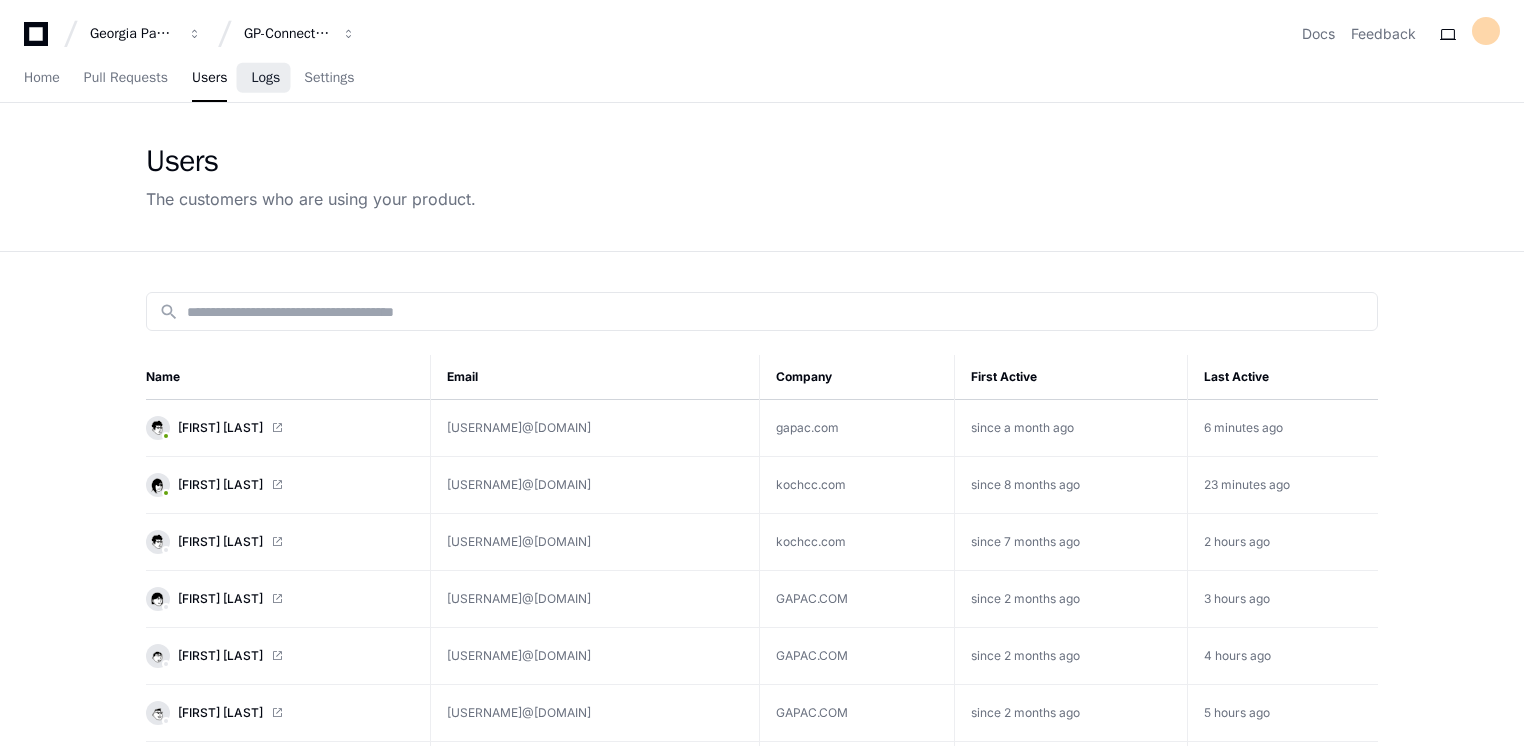 click on "Logs" at bounding box center (265, 78) 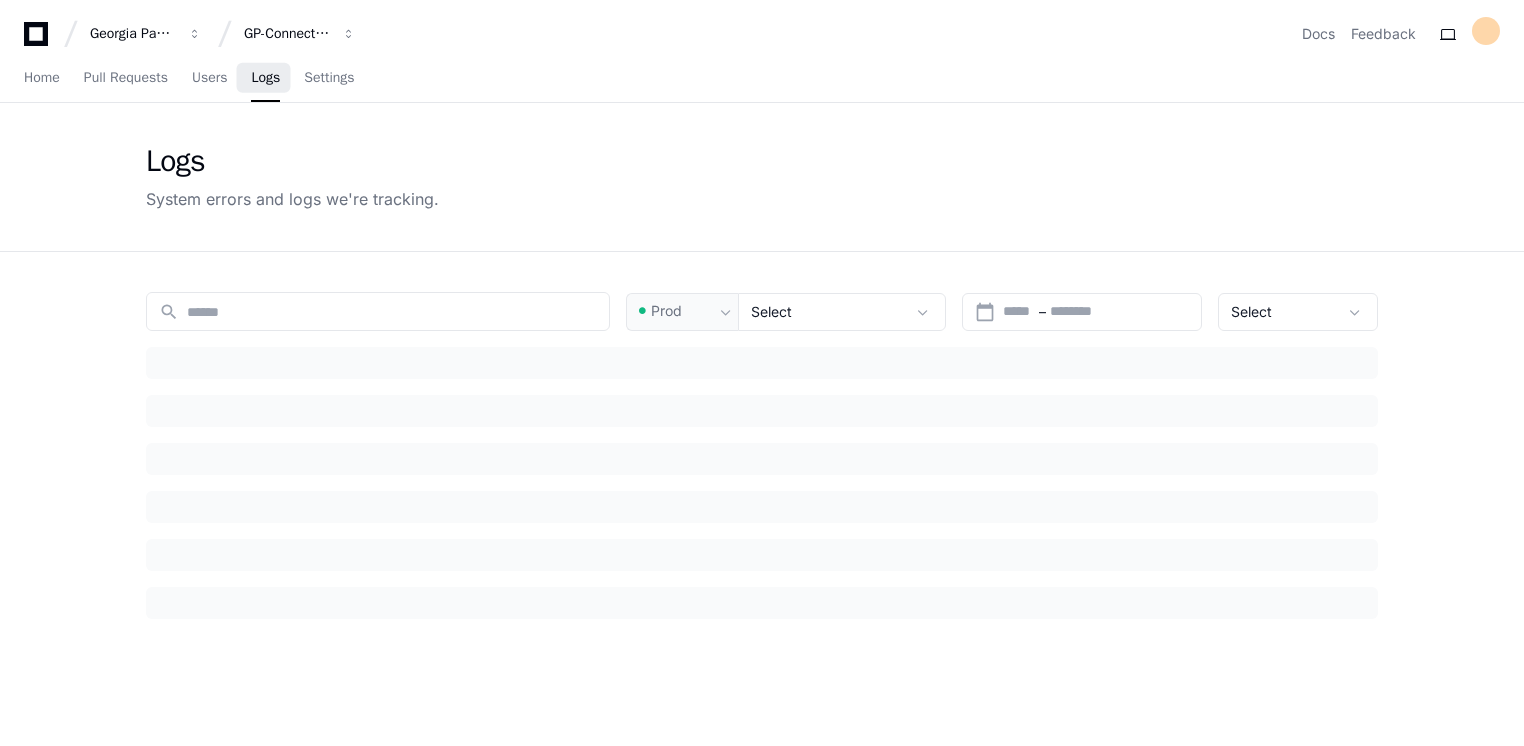 click on "Logs" at bounding box center (265, 78) 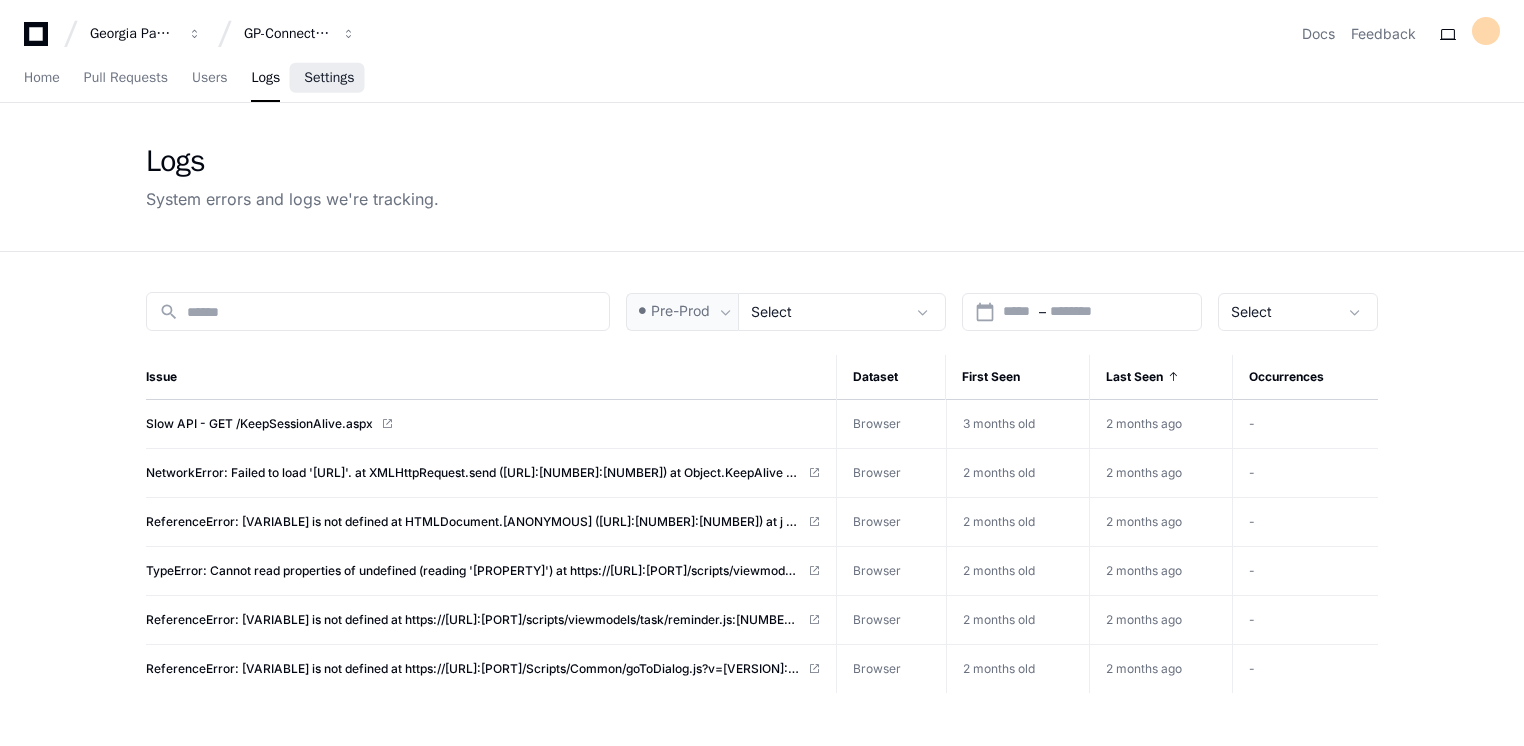 click on "Settings" at bounding box center (329, 79) 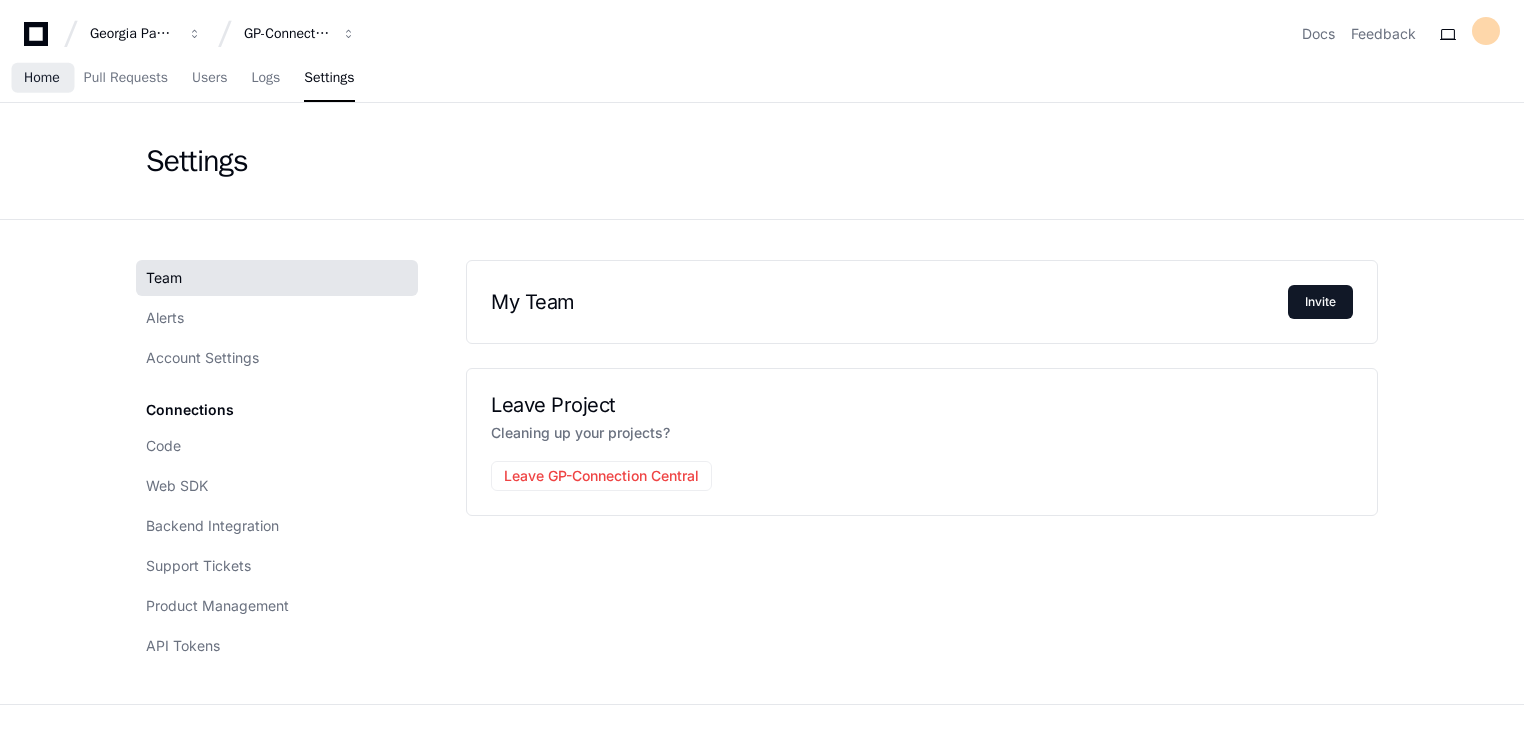 click on "Home" at bounding box center (42, 78) 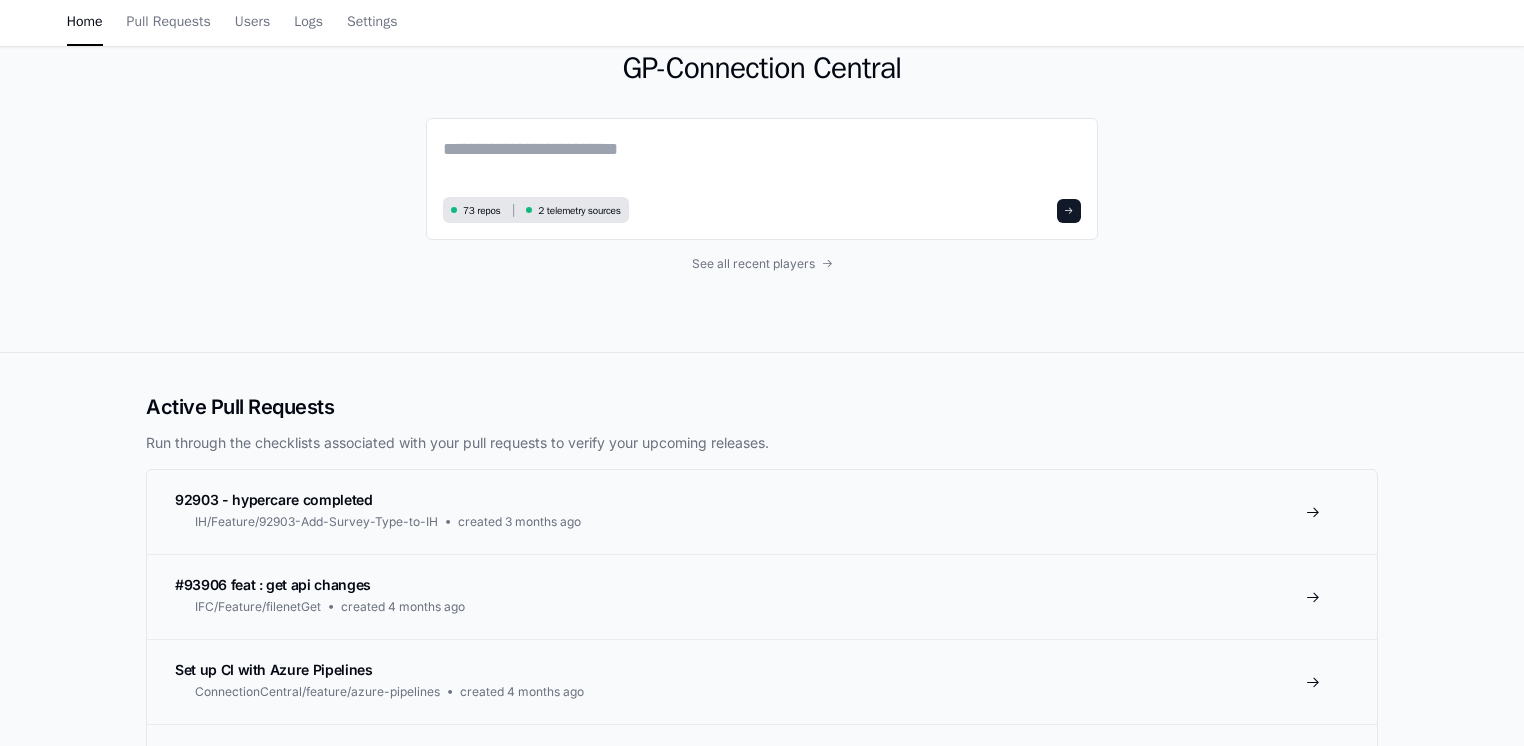 scroll, scrollTop: 0, scrollLeft: 0, axis: both 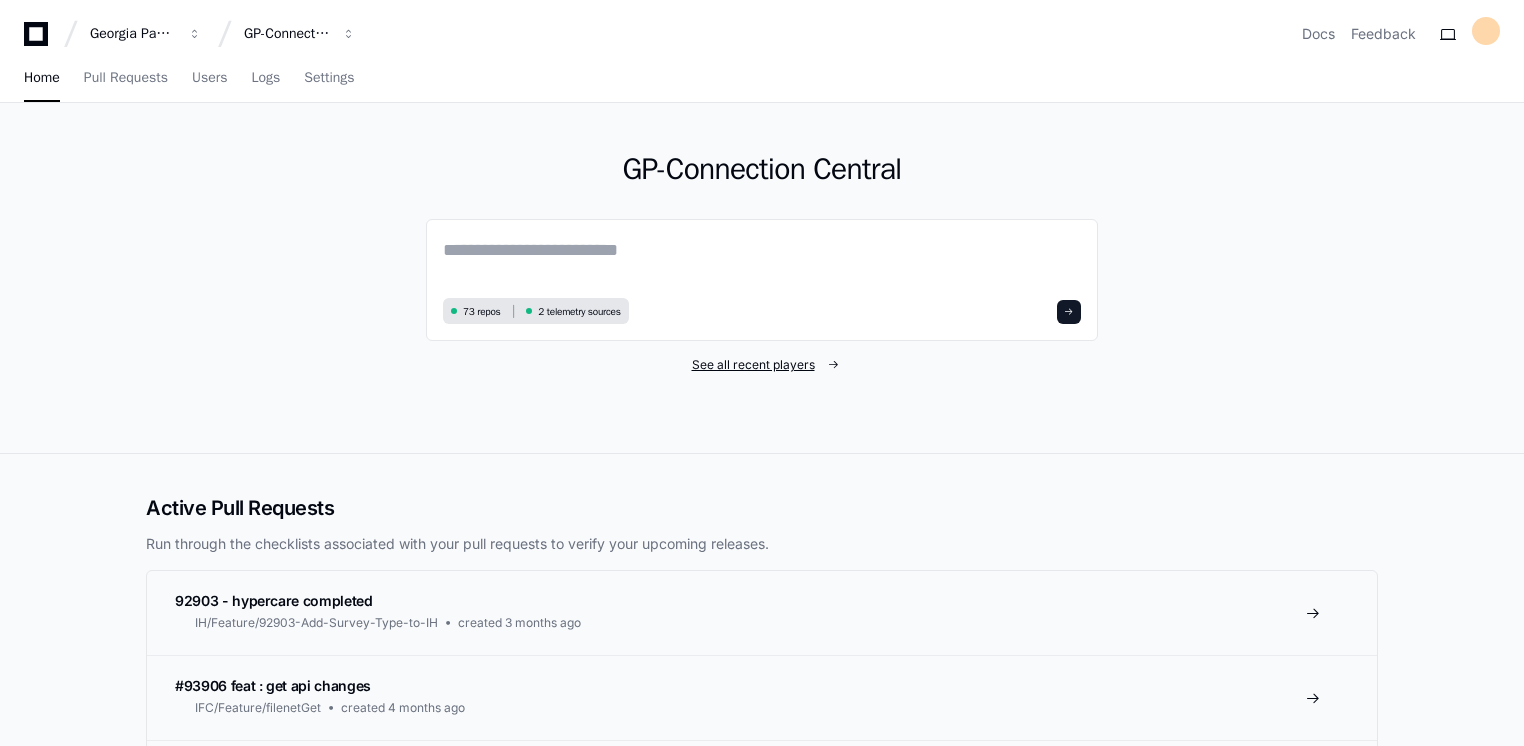 click on "See all recent players" 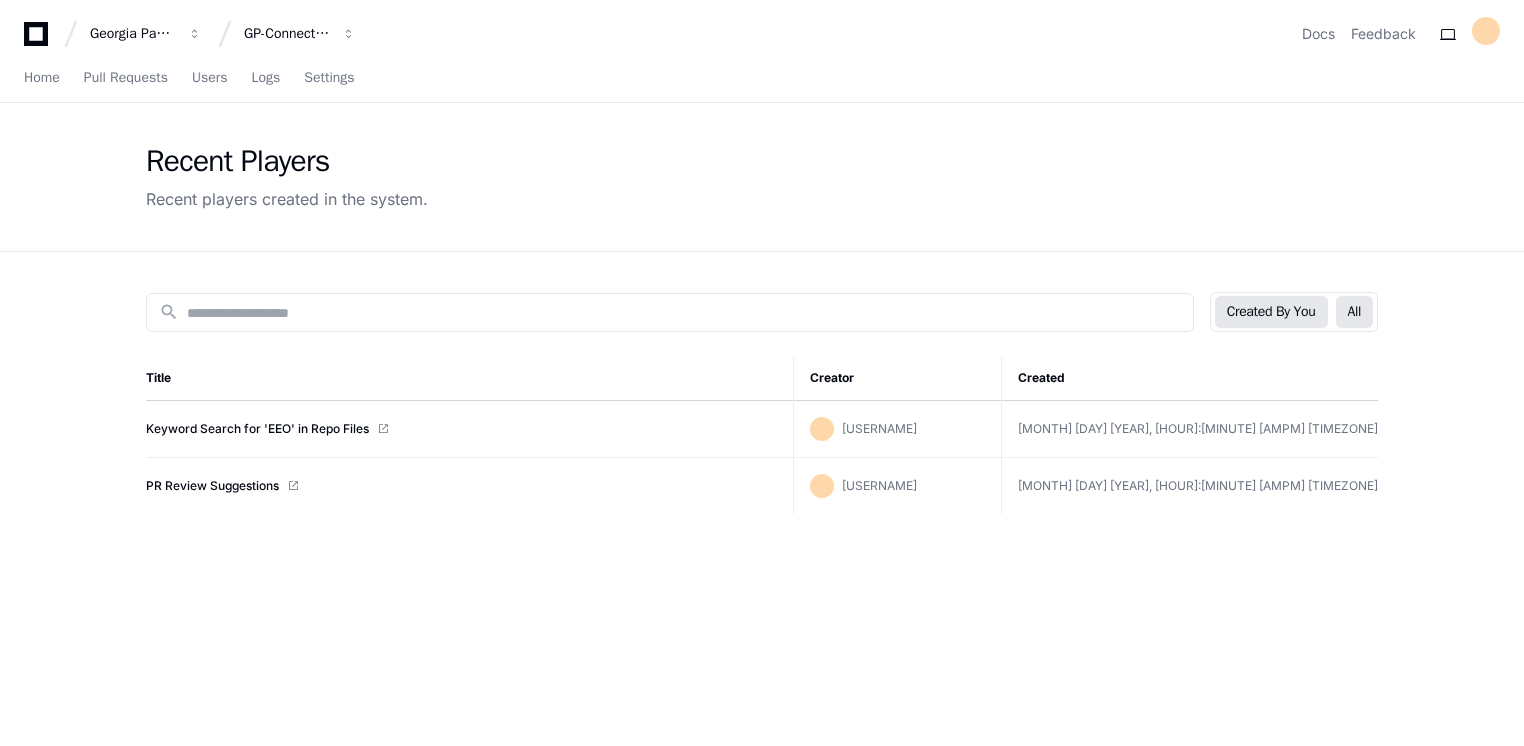 click on "All" 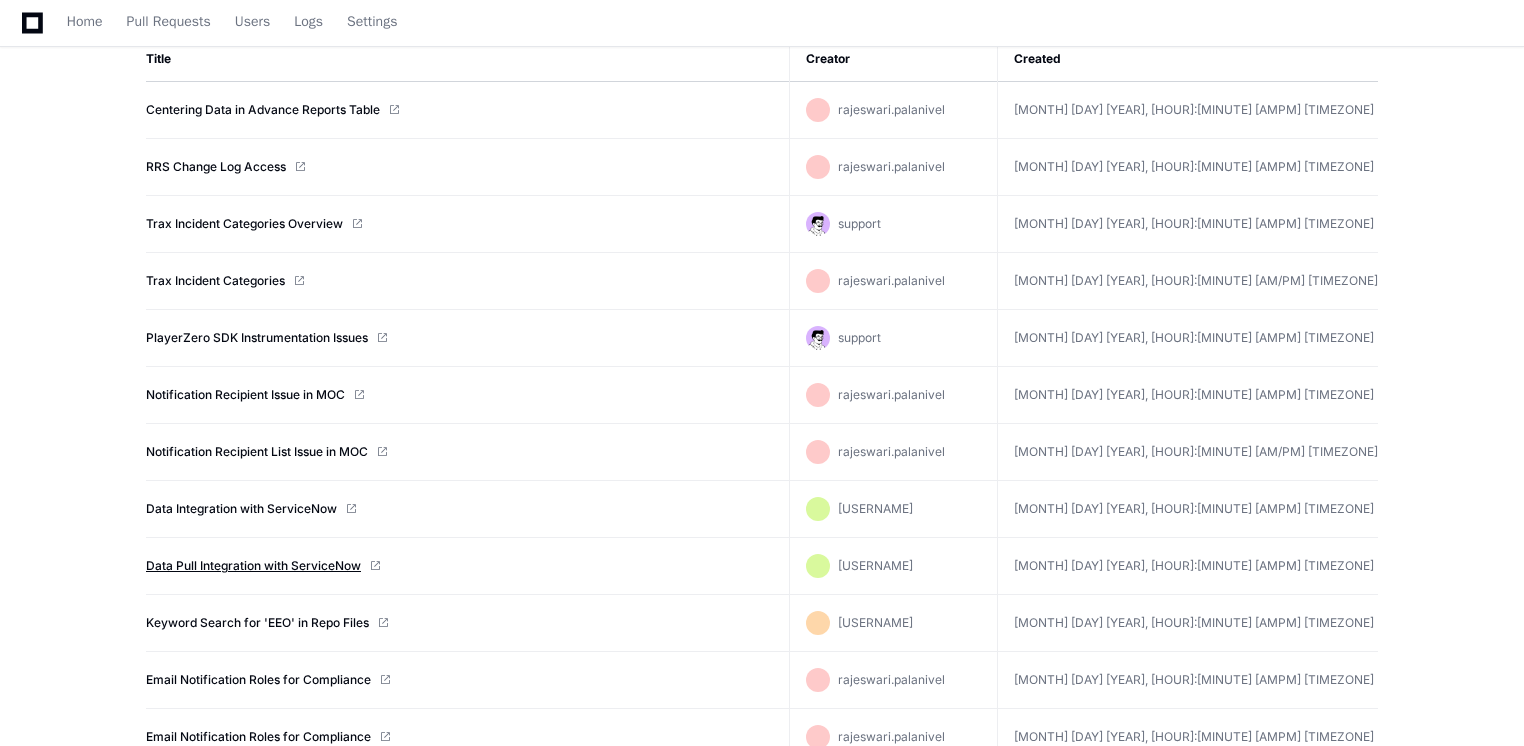 scroll, scrollTop: 200, scrollLeft: 0, axis: vertical 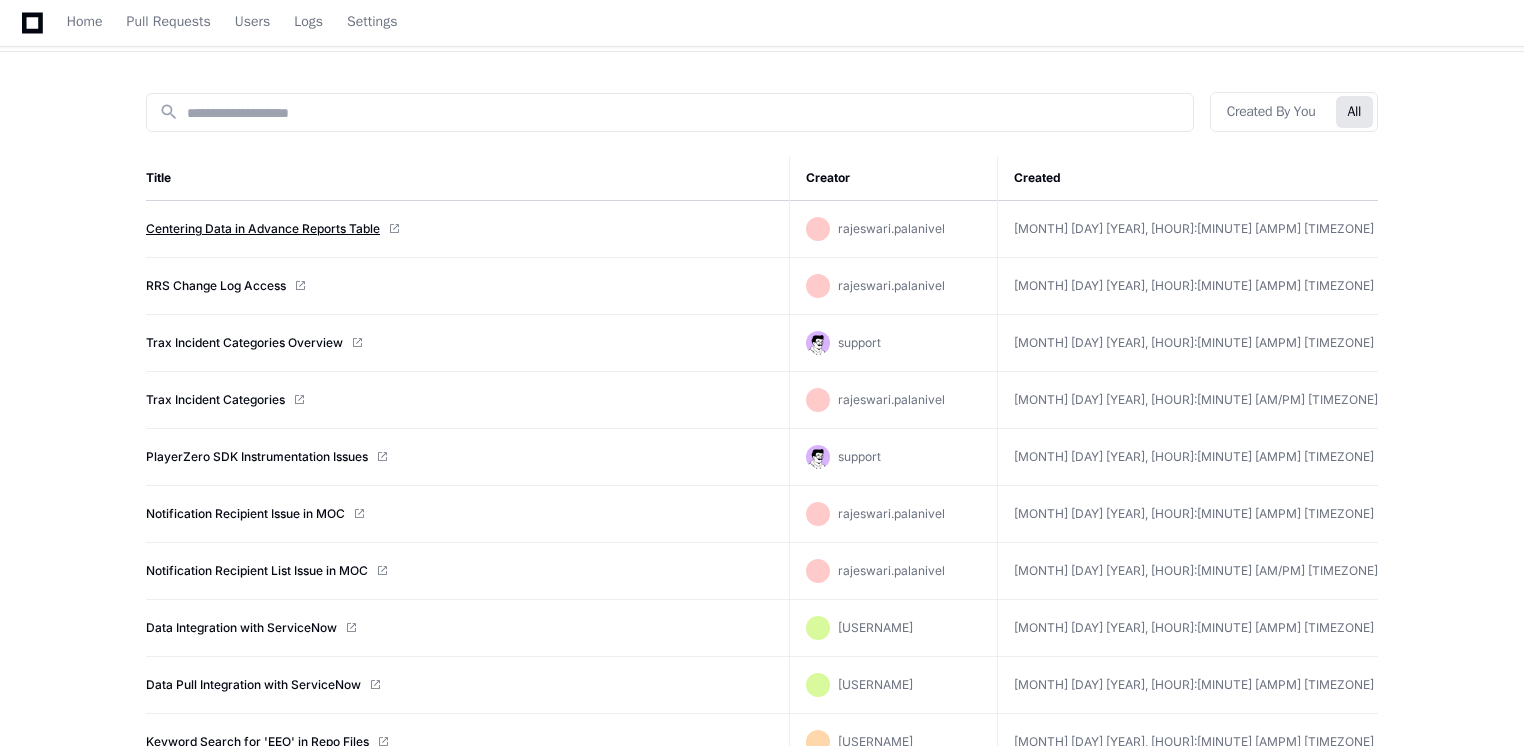 click on "Centering Data in Advance Reports Table" 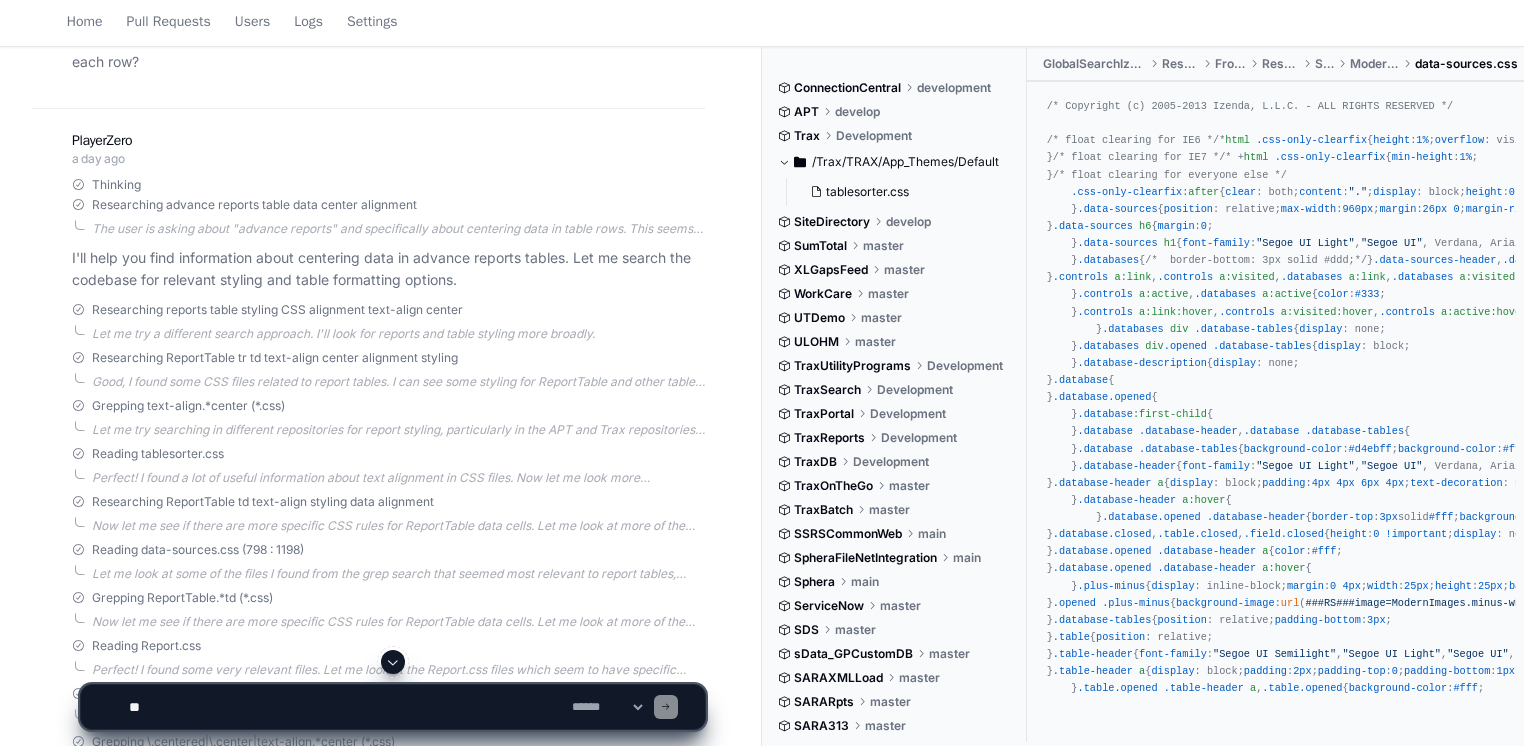 scroll, scrollTop: 300, scrollLeft: 0, axis: vertical 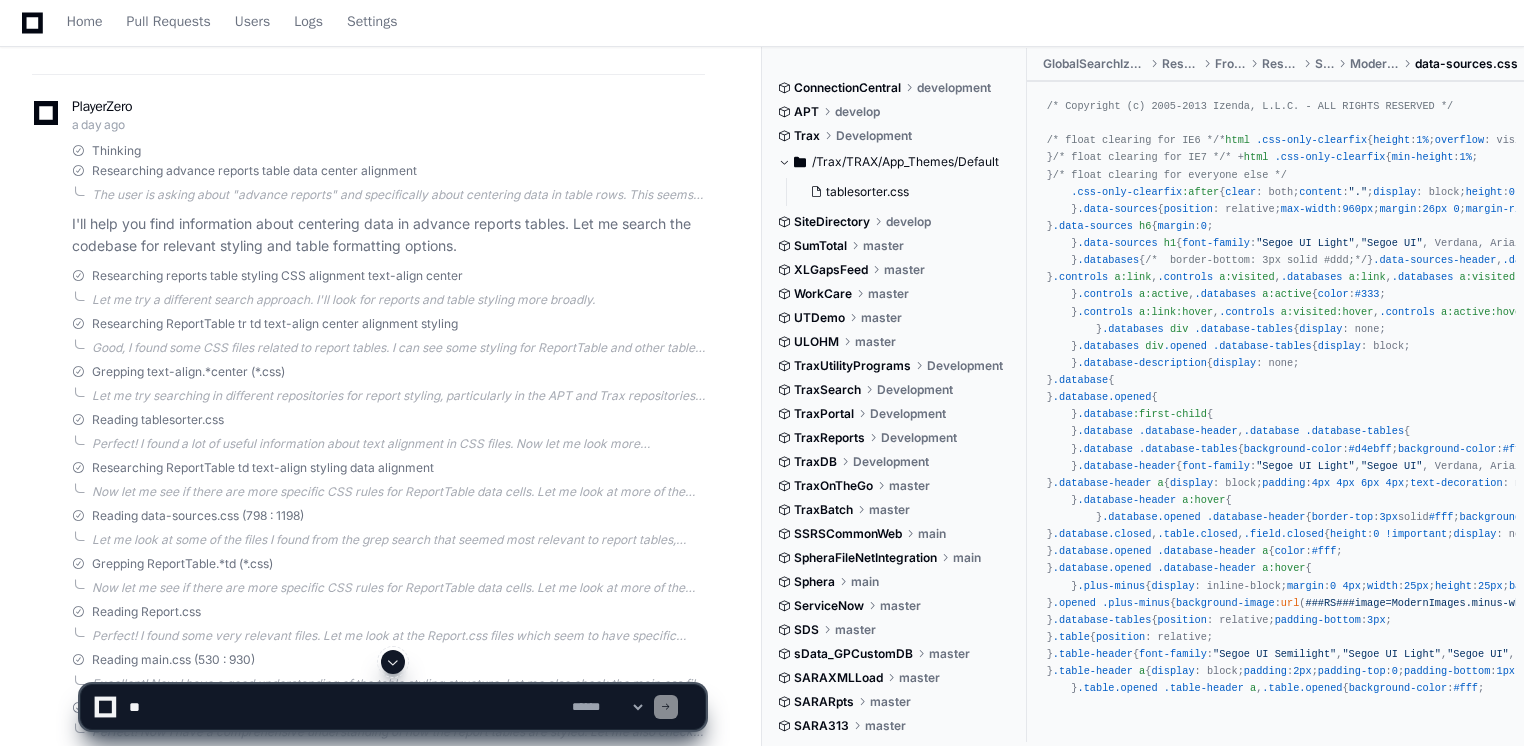 click on "Reading data-sources.css (798 : 1198)" 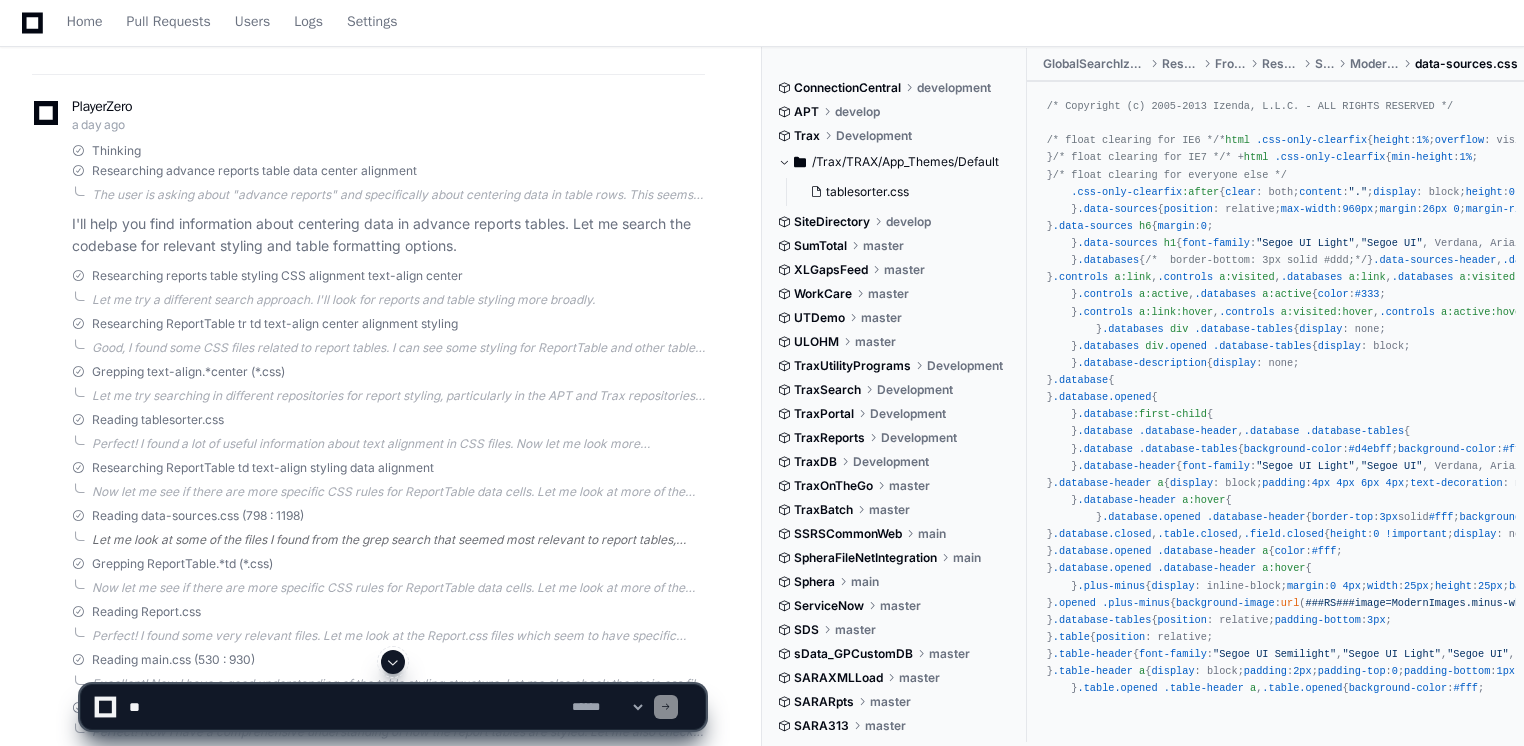 click on "Let me look at some of the files I found from the grep search that seemed most relevant to report tables, particularly the ones that mentioned ReportTable classes." 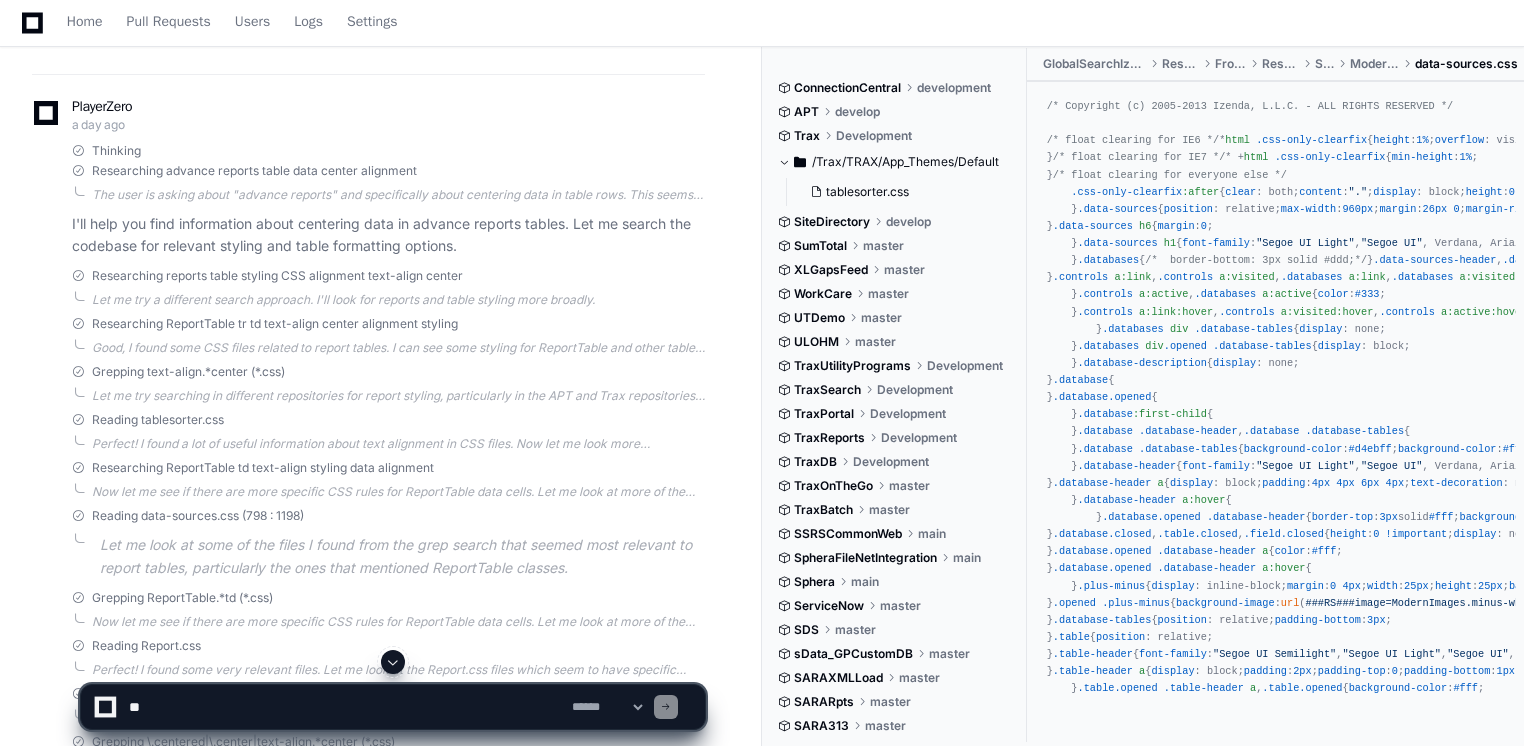 click on "Reading data-sources.css (798 : 1198)" 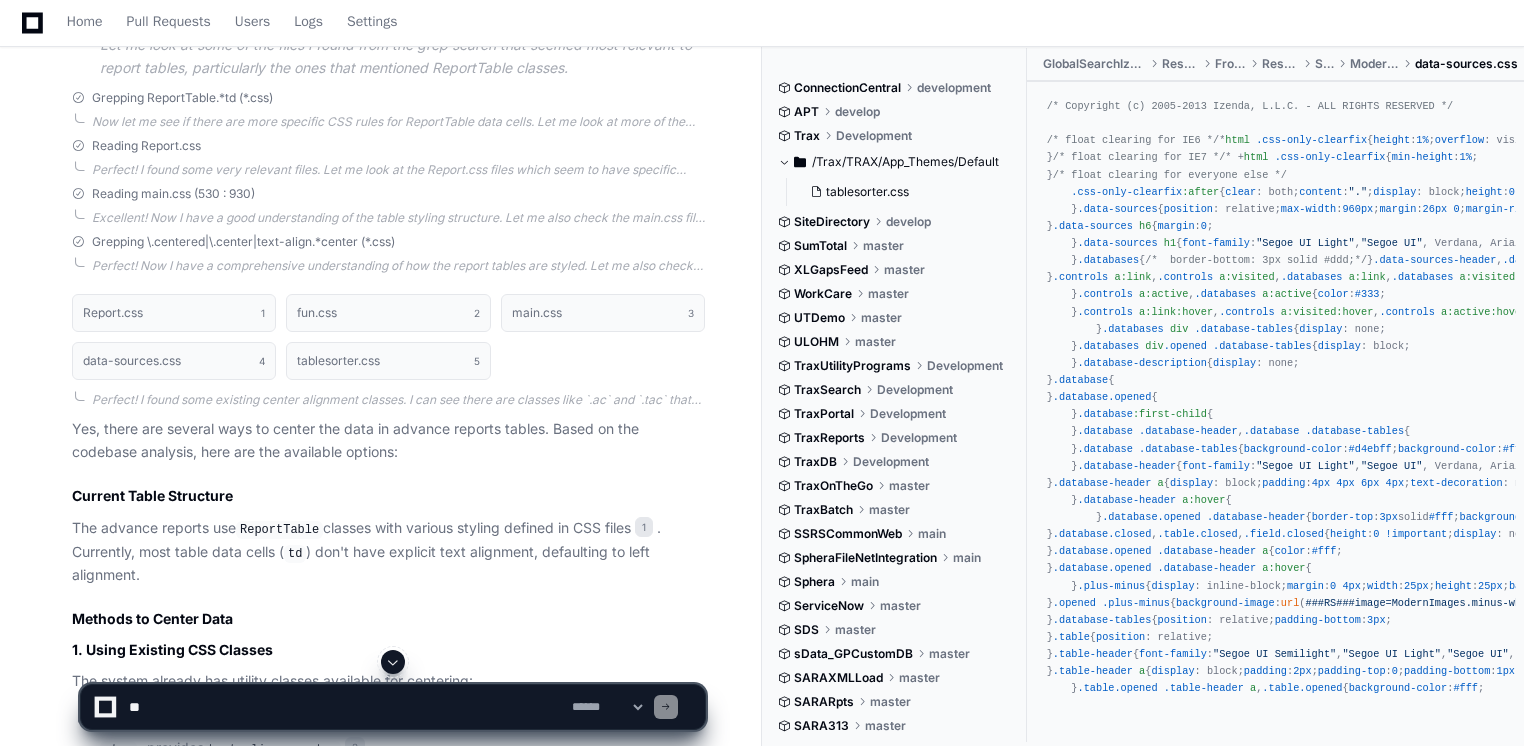 scroll, scrollTop: 1000, scrollLeft: 0, axis: vertical 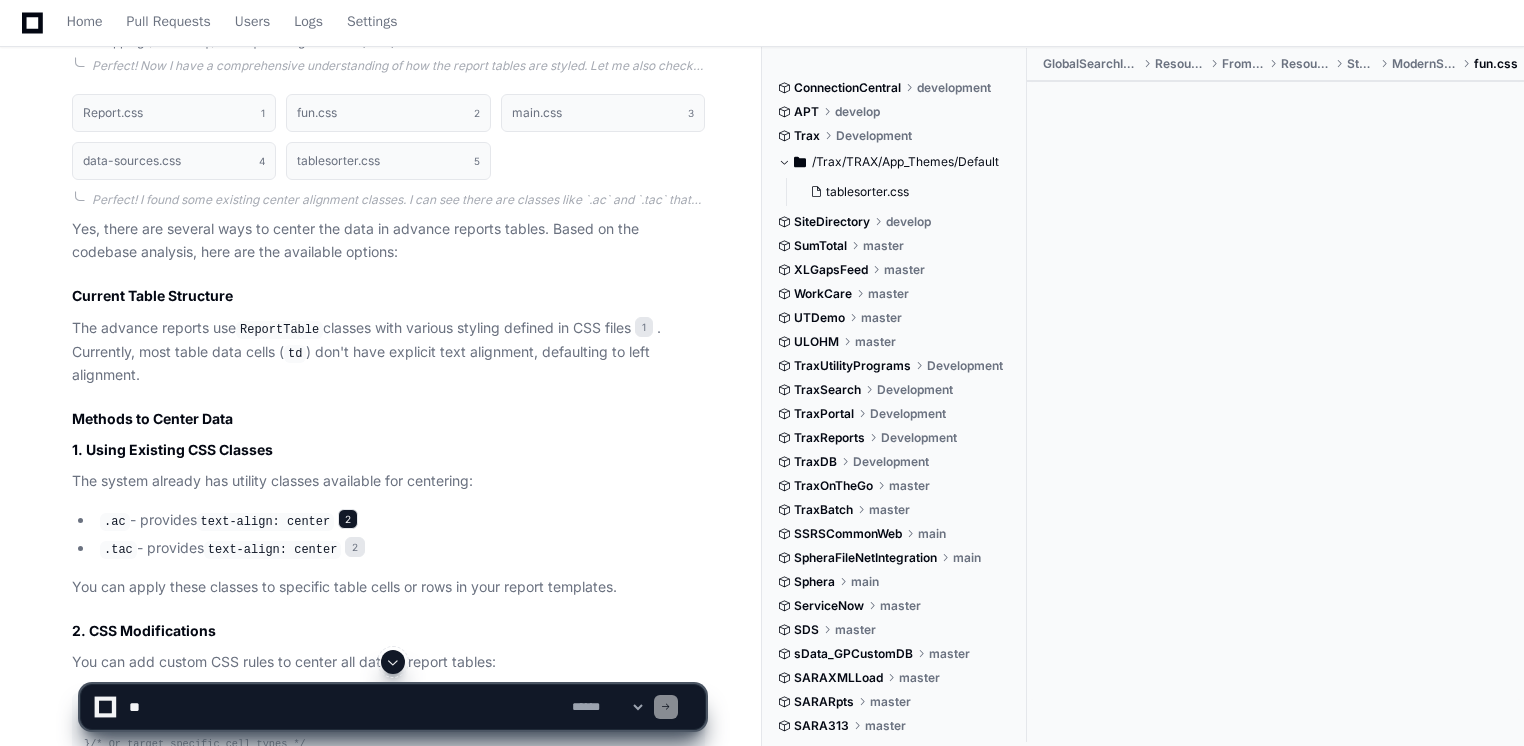 click on "2" 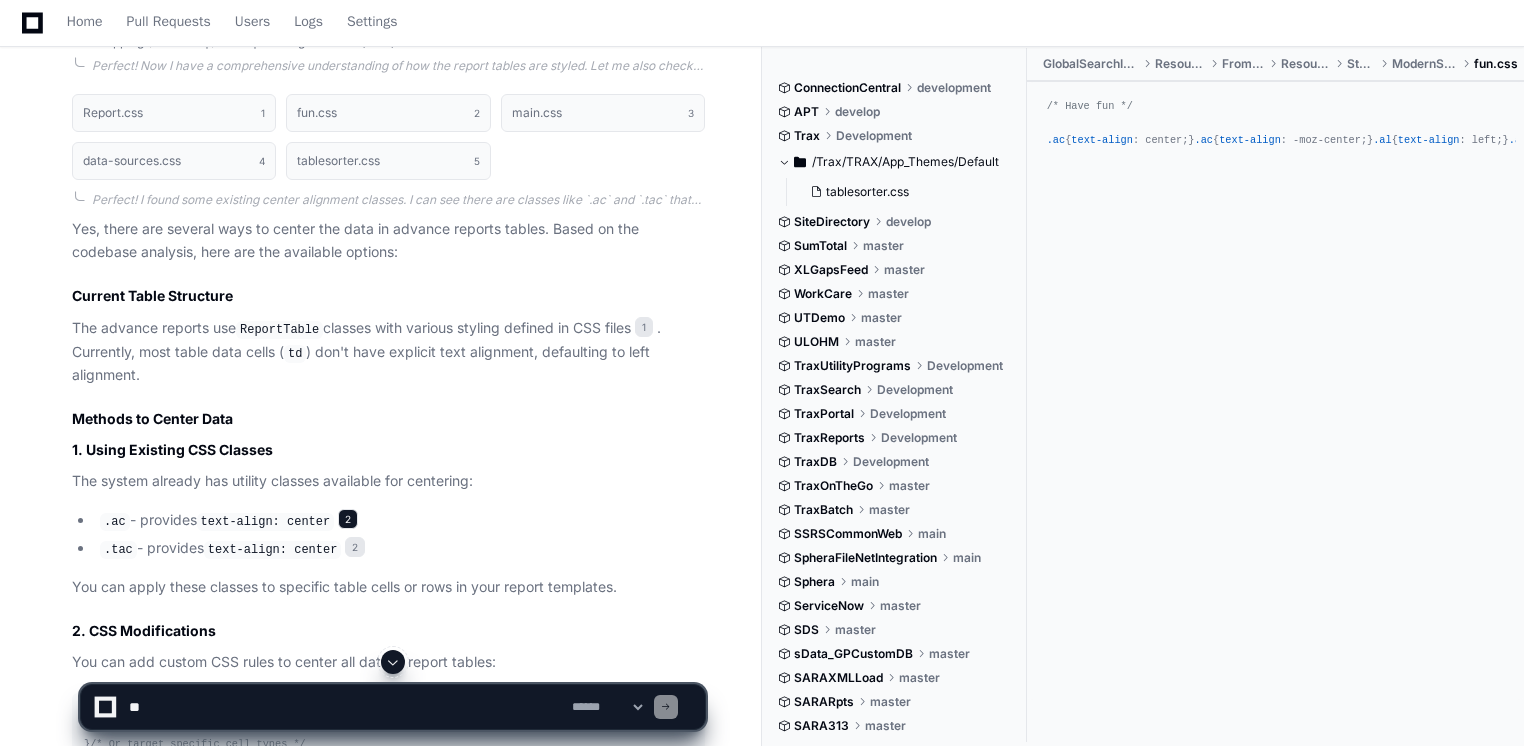 click on "2" 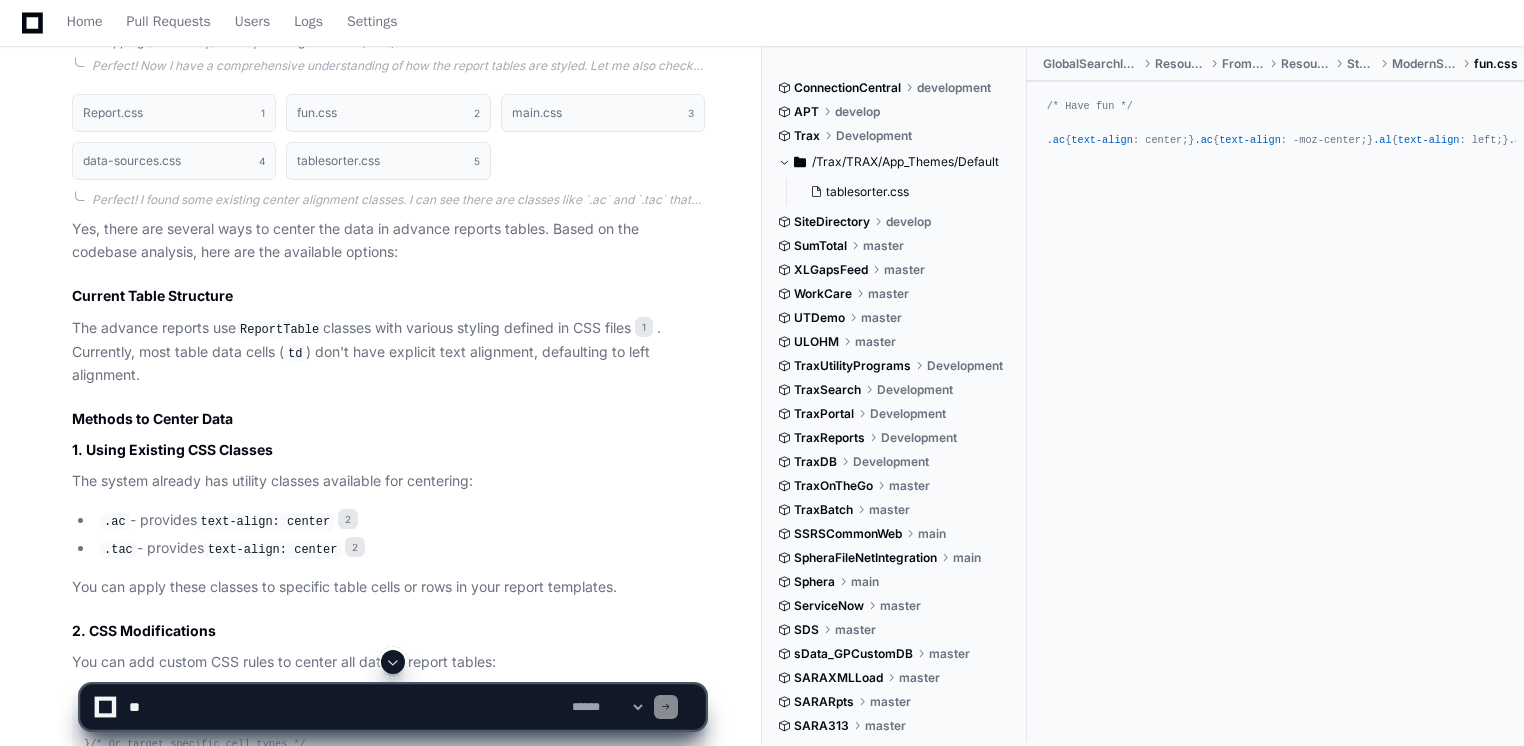 click on "/Trax/TRAX/App_Themes/Default" 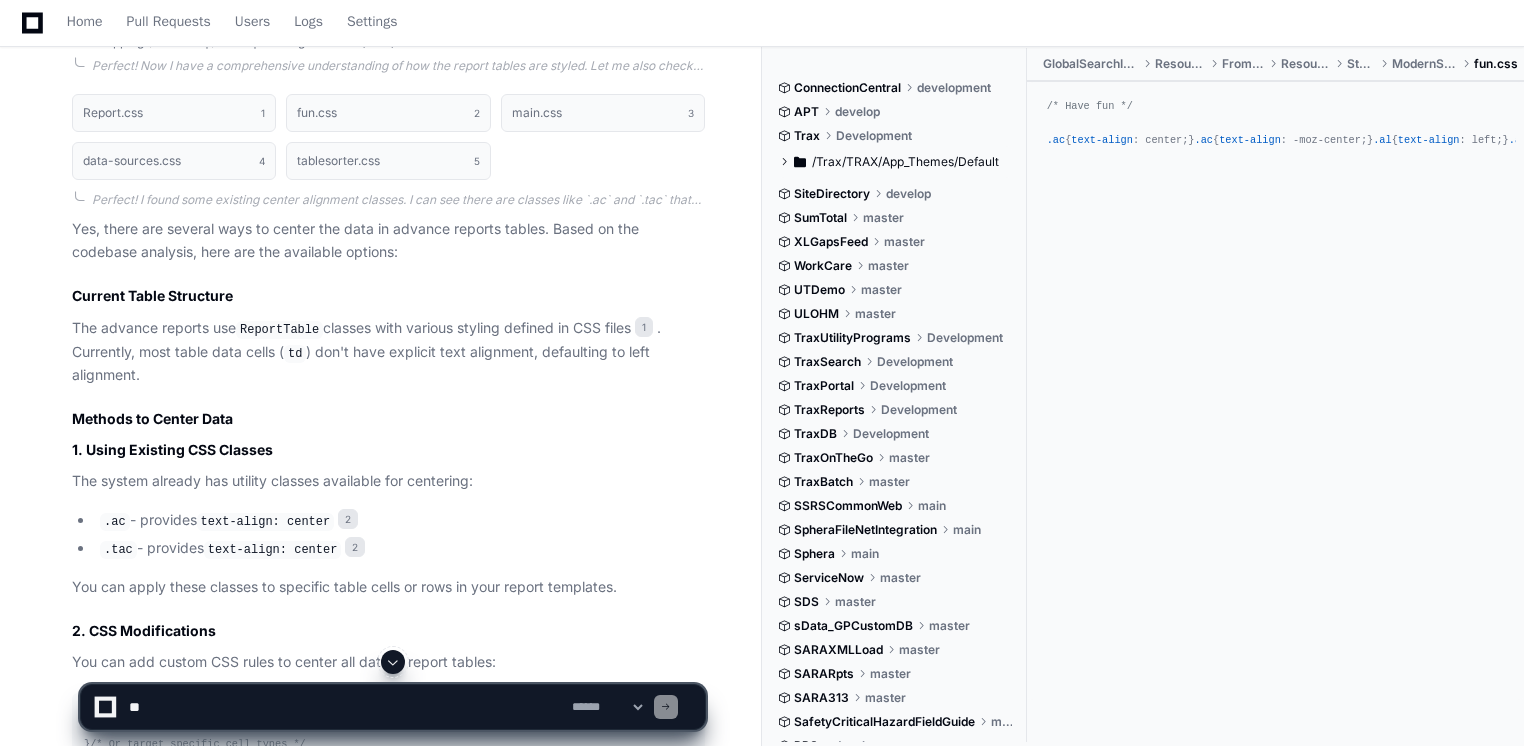 click on "/Trax/TRAX/App_Themes/Default" 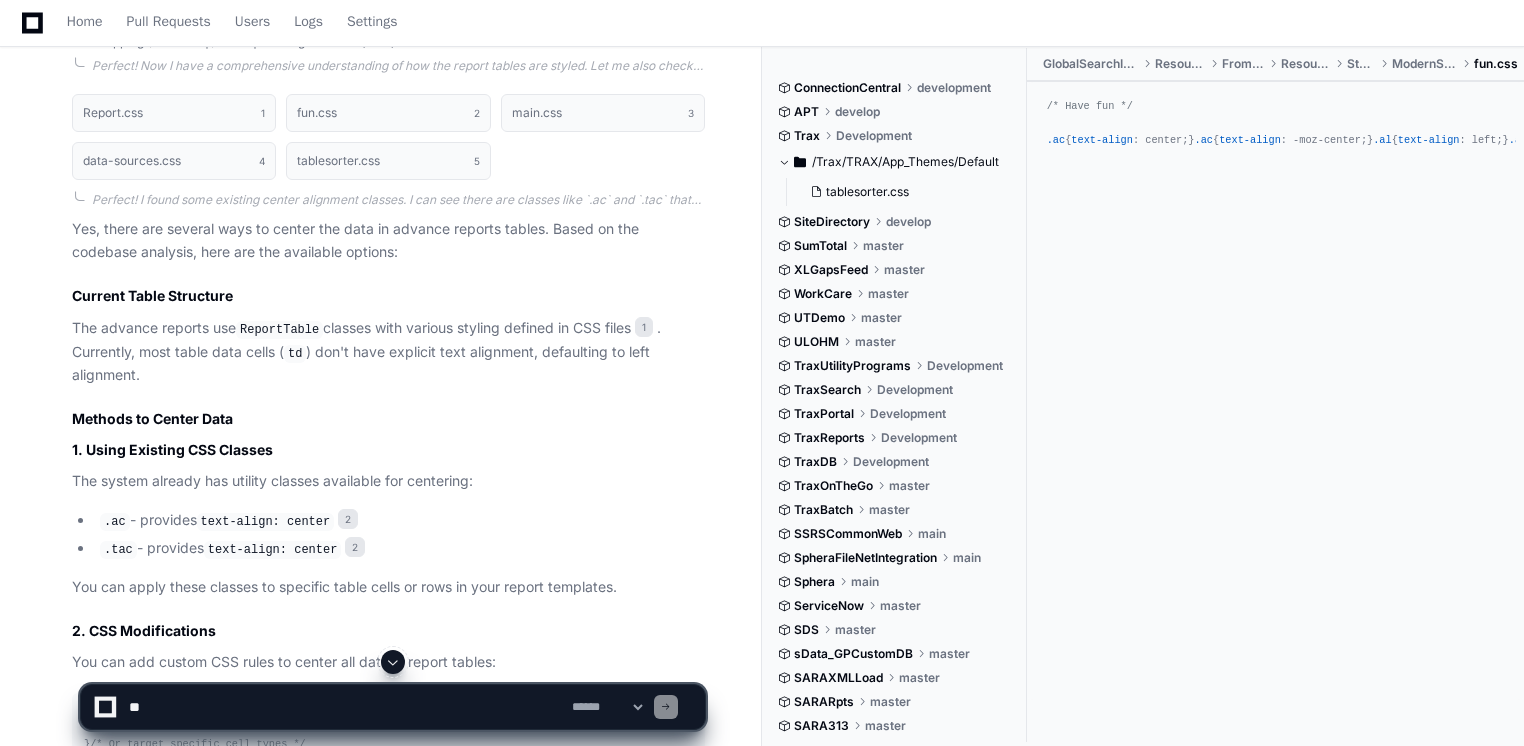 click on "ConnectionCentral development APT develop Trax Development
/Trax/TRAX/App_Themes/Default tablesorter.css SiteDirectory develop SumTotal master XLGapsFeed master WorkCare master UTDemo master ULOHM master TraxUtilityPrograms Development TraxSearch Development TraxPortal Development TraxReports Development TraxDB Development TraxOnTheGo master TraxBatch master SSRSCommonWeb main SpheraFileNetIntegration main Sphera main ServiceNow master SDS master sData_GPCustomDB master SARAXMLLoad master SARARpts master SARA313 master SafetyCriticalHazardFieldGuide master RRS development RMSBI master RMS develop RegSearch master PAL master OTTER master Notify Development Notifications develop MSDSInternet master MOC develop MessageService develop Medgate master LicenseDB master IntelligentAuthoring main IH development IFC develop IcoMoon master HtmlDiff master GPSafetecInterface master ACI develop AdhocRptDB master AirDataLoad master APTReports develop Ariel_GPCustomDB master BBS develop CAS develop CASBatch master" 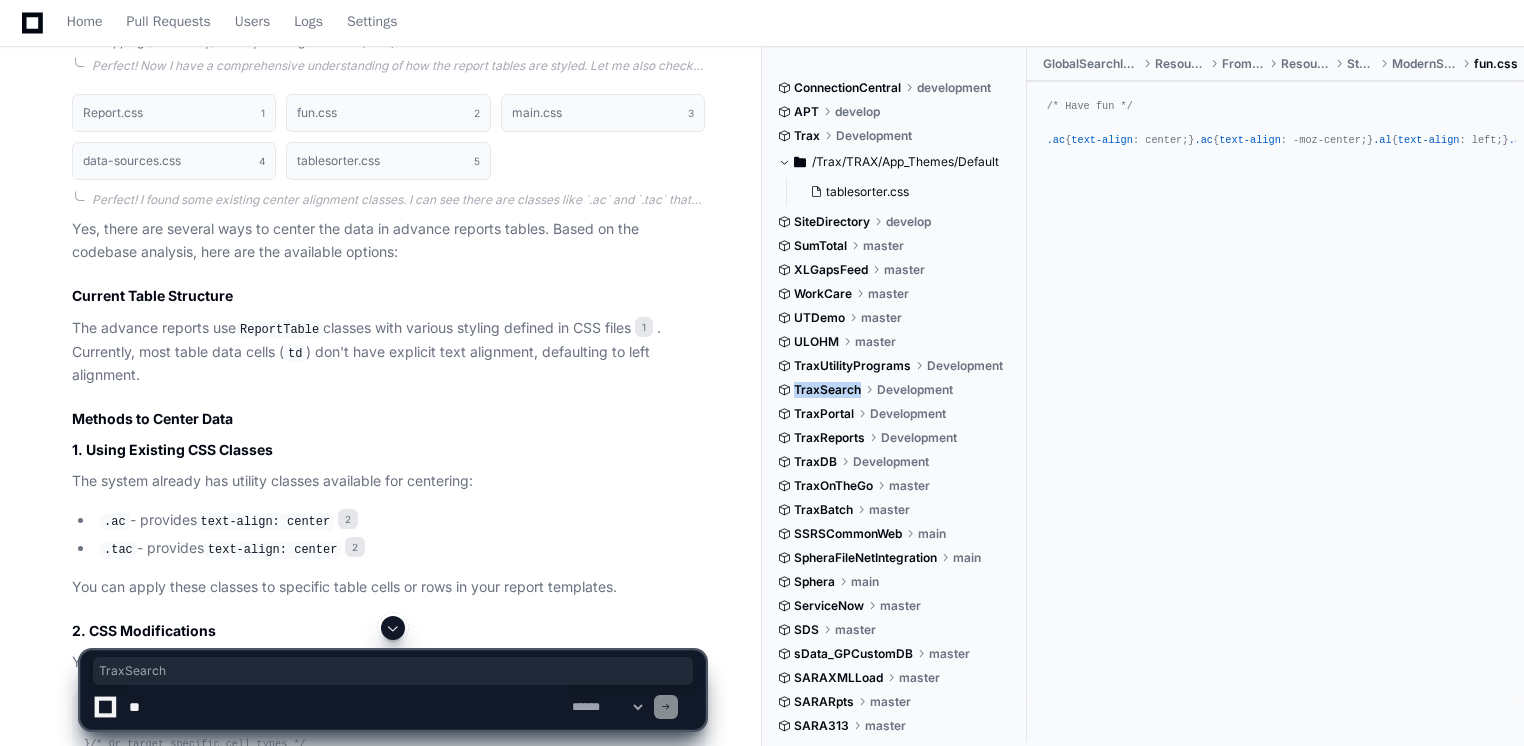 click on "TraxSearch" 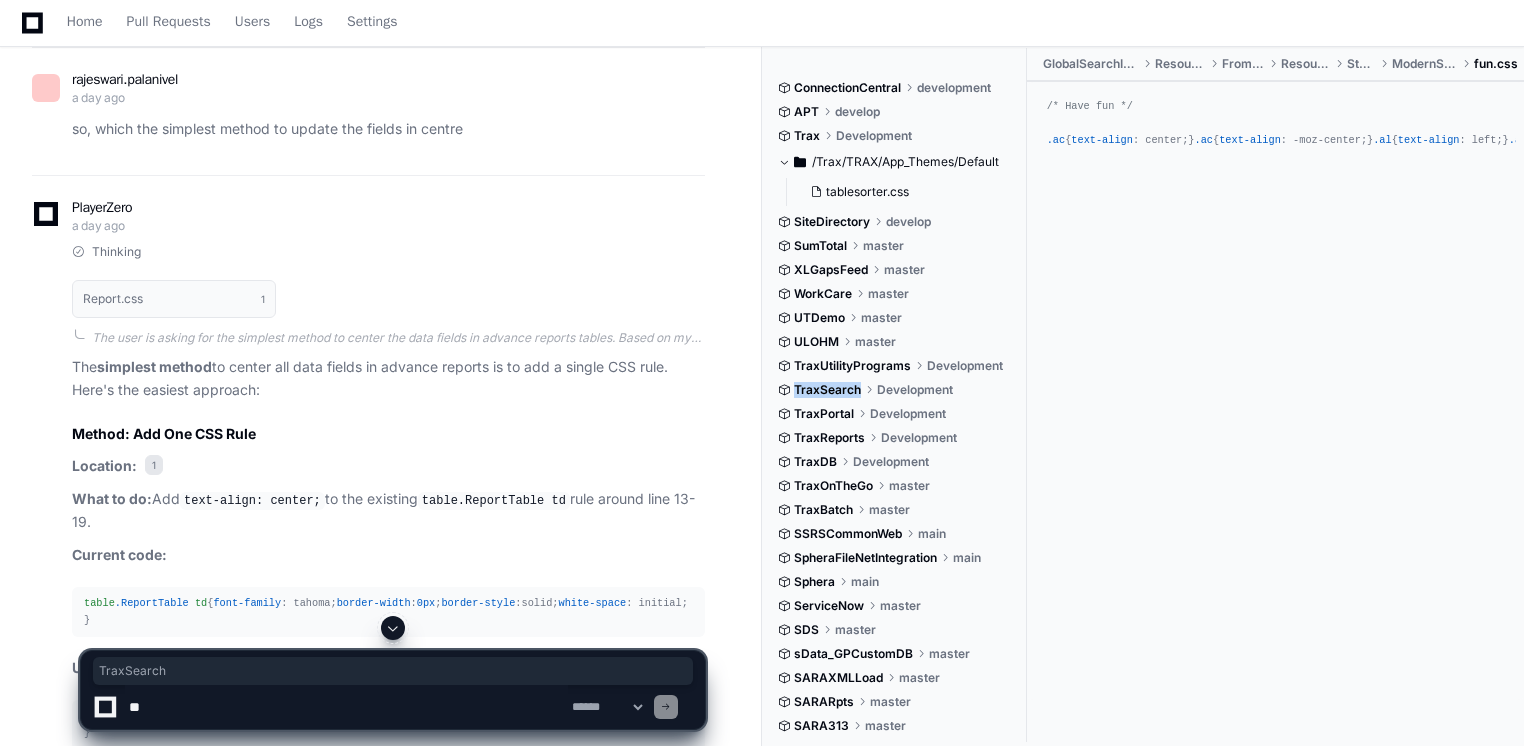 scroll, scrollTop: 2500, scrollLeft: 0, axis: vertical 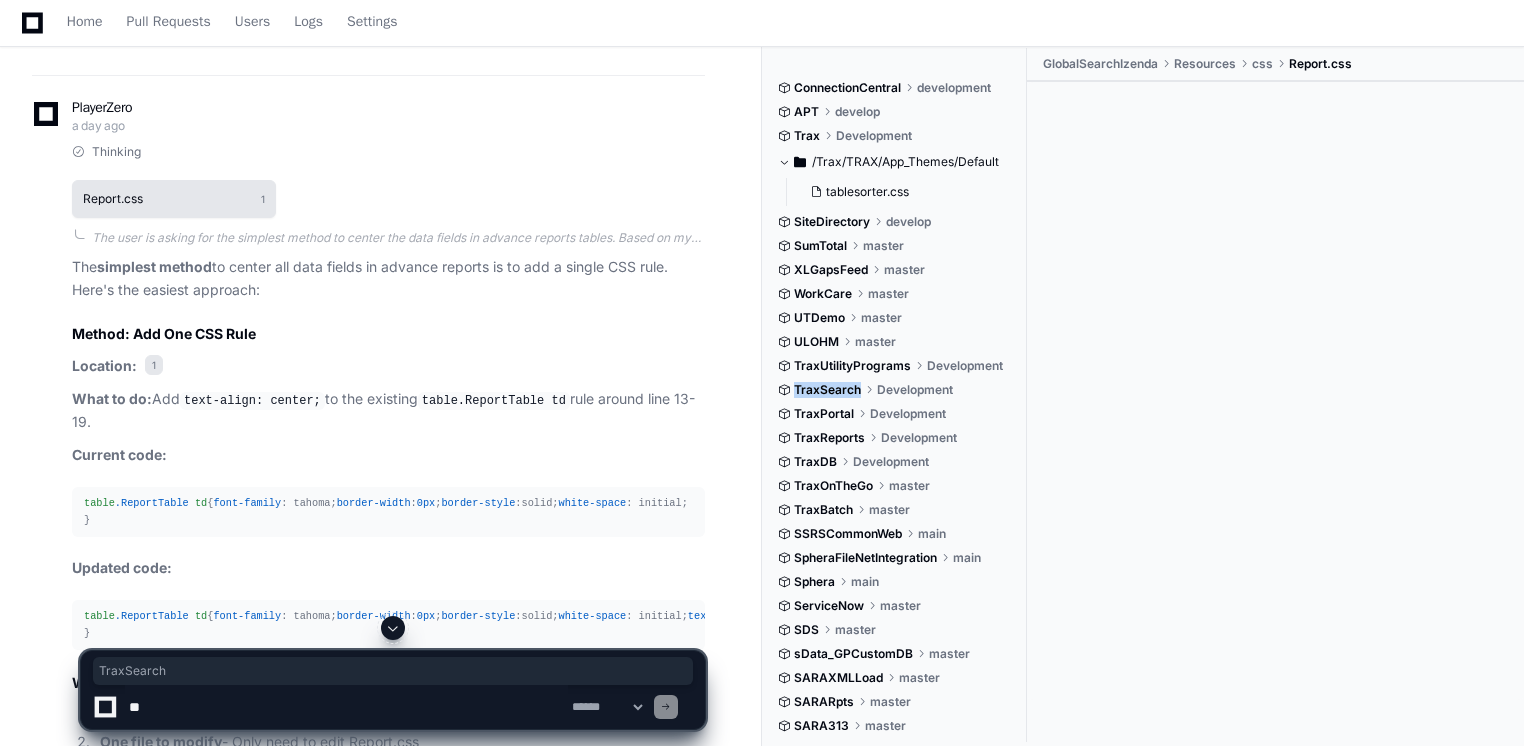 click on "Report.css 1" 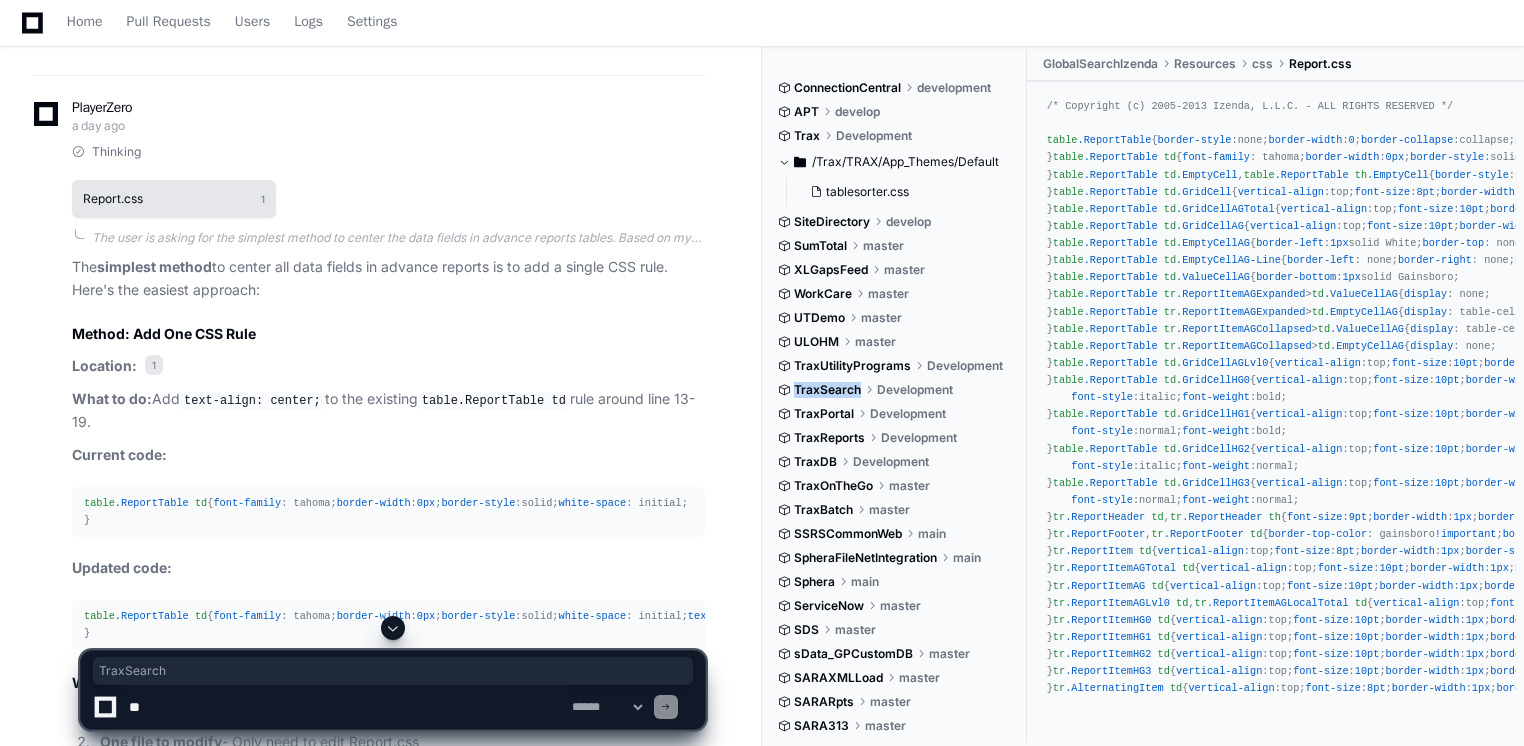 click on "Report.css 1" 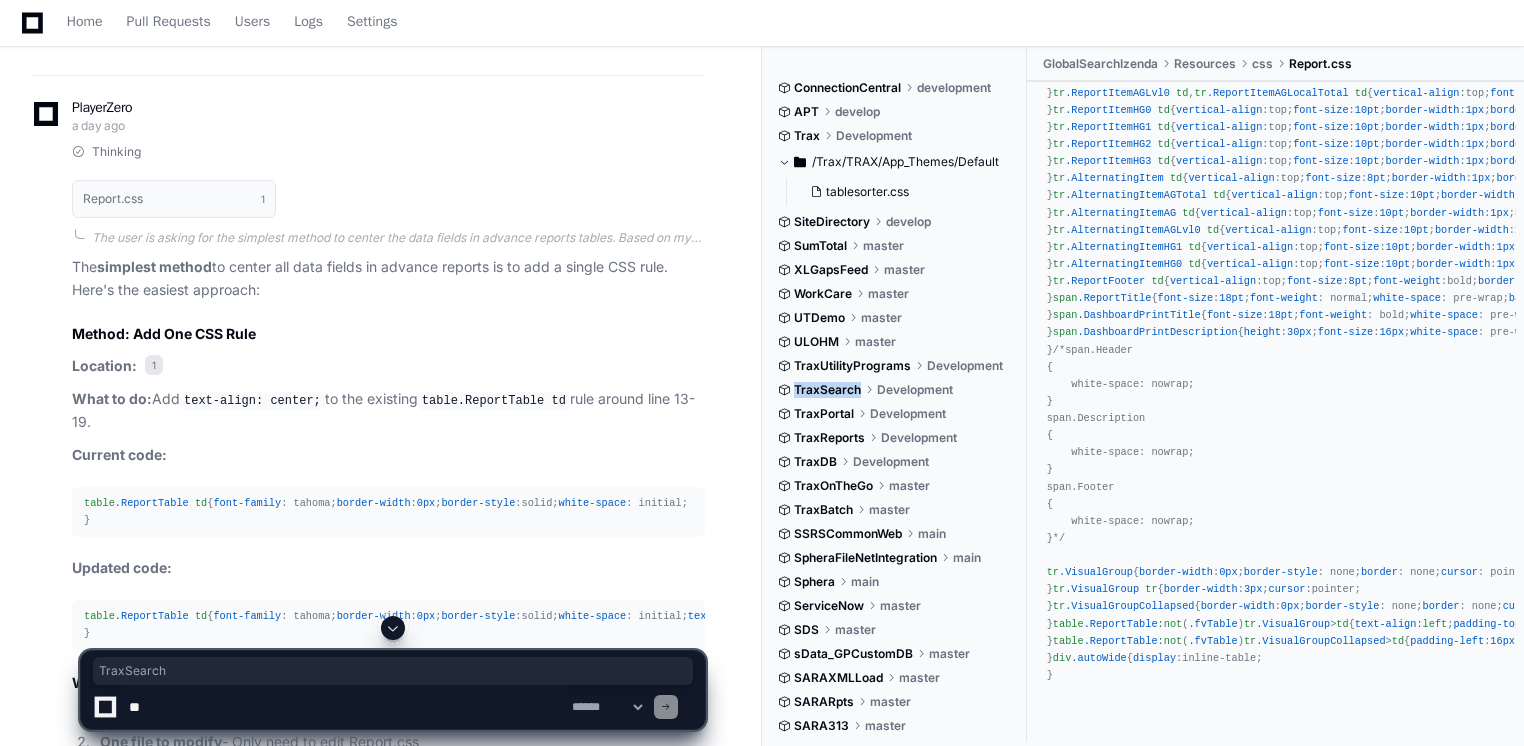 scroll, scrollTop: 800, scrollLeft: 0, axis: vertical 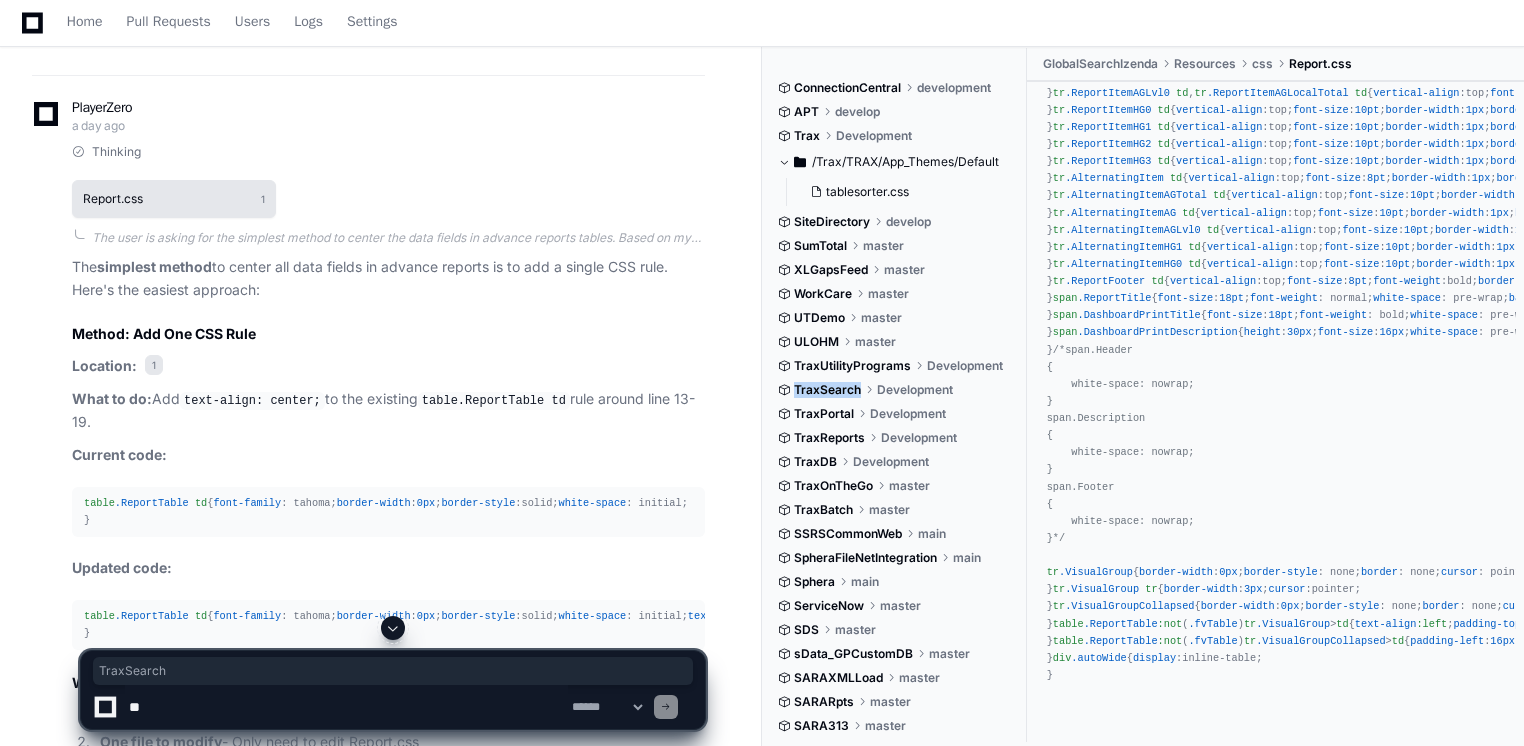 click on "Report.css 1" 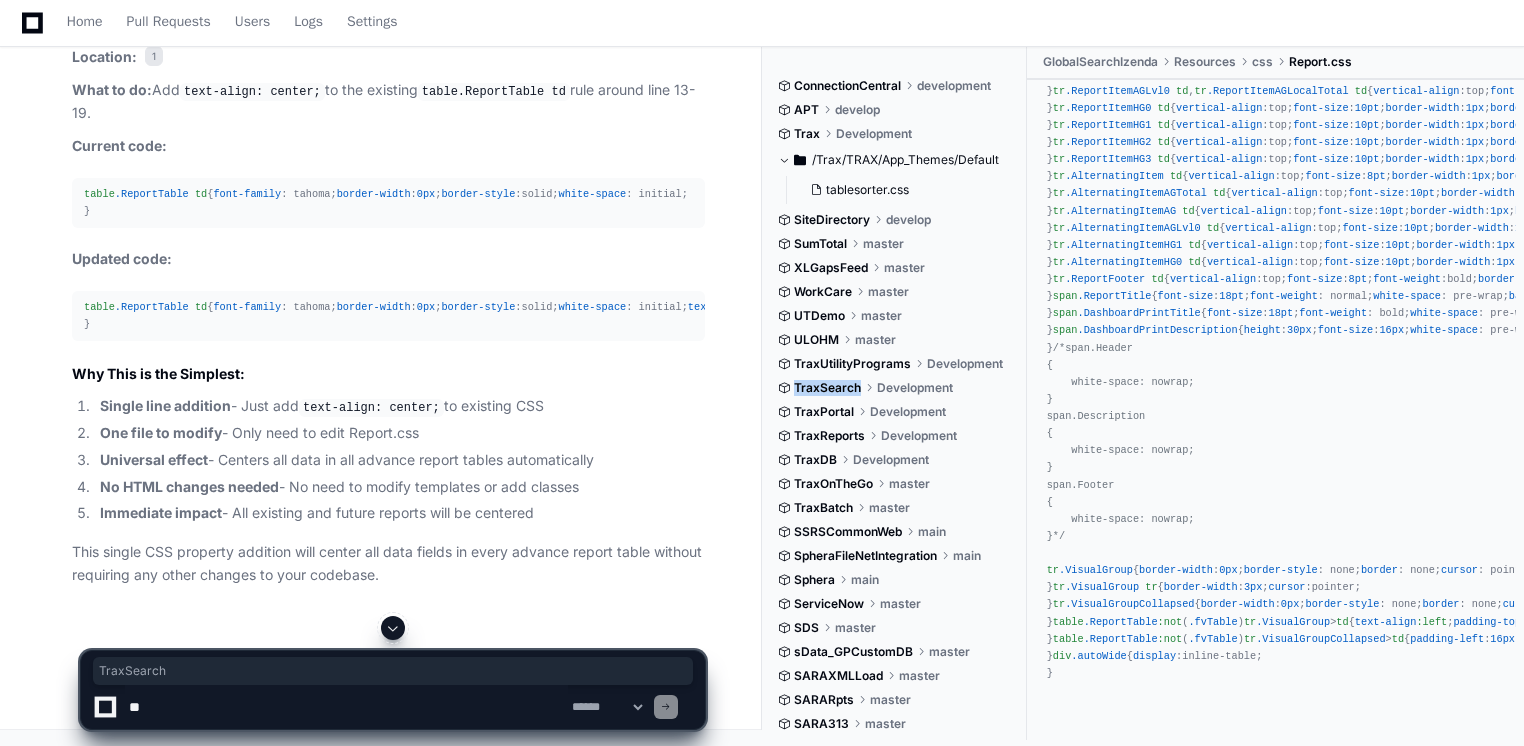 scroll, scrollTop: 3142, scrollLeft: 0, axis: vertical 